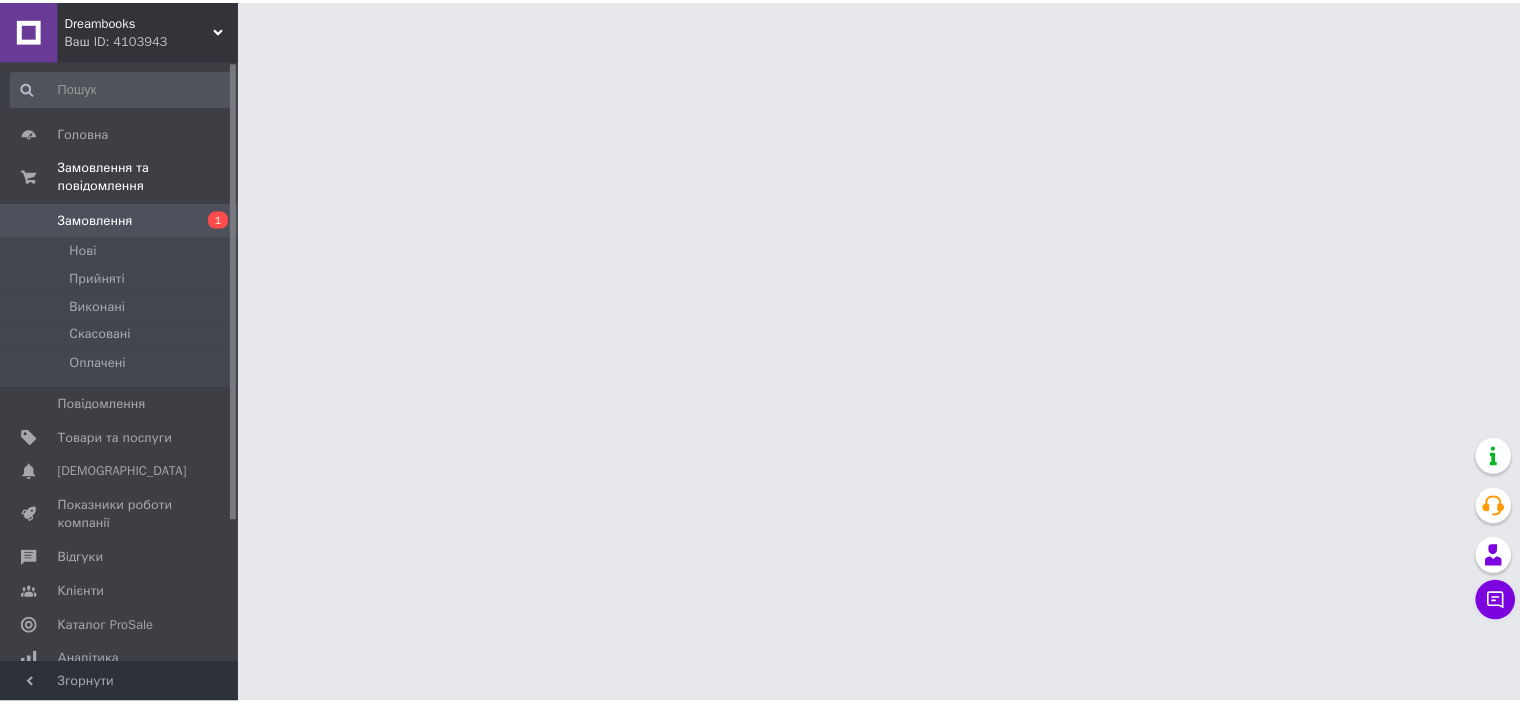 scroll, scrollTop: 0, scrollLeft: 0, axis: both 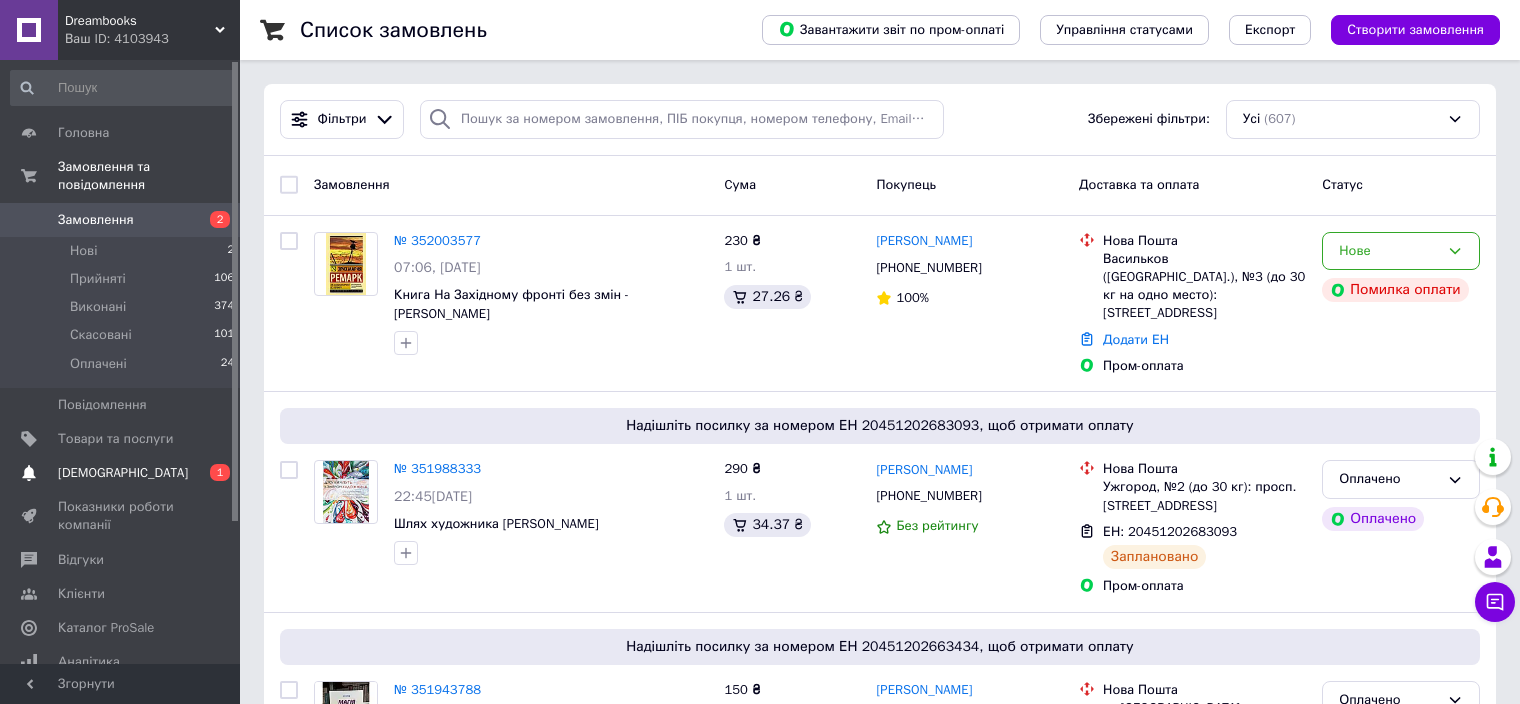 click on "[DEMOGRAPHIC_DATA]" at bounding box center (121, 473) 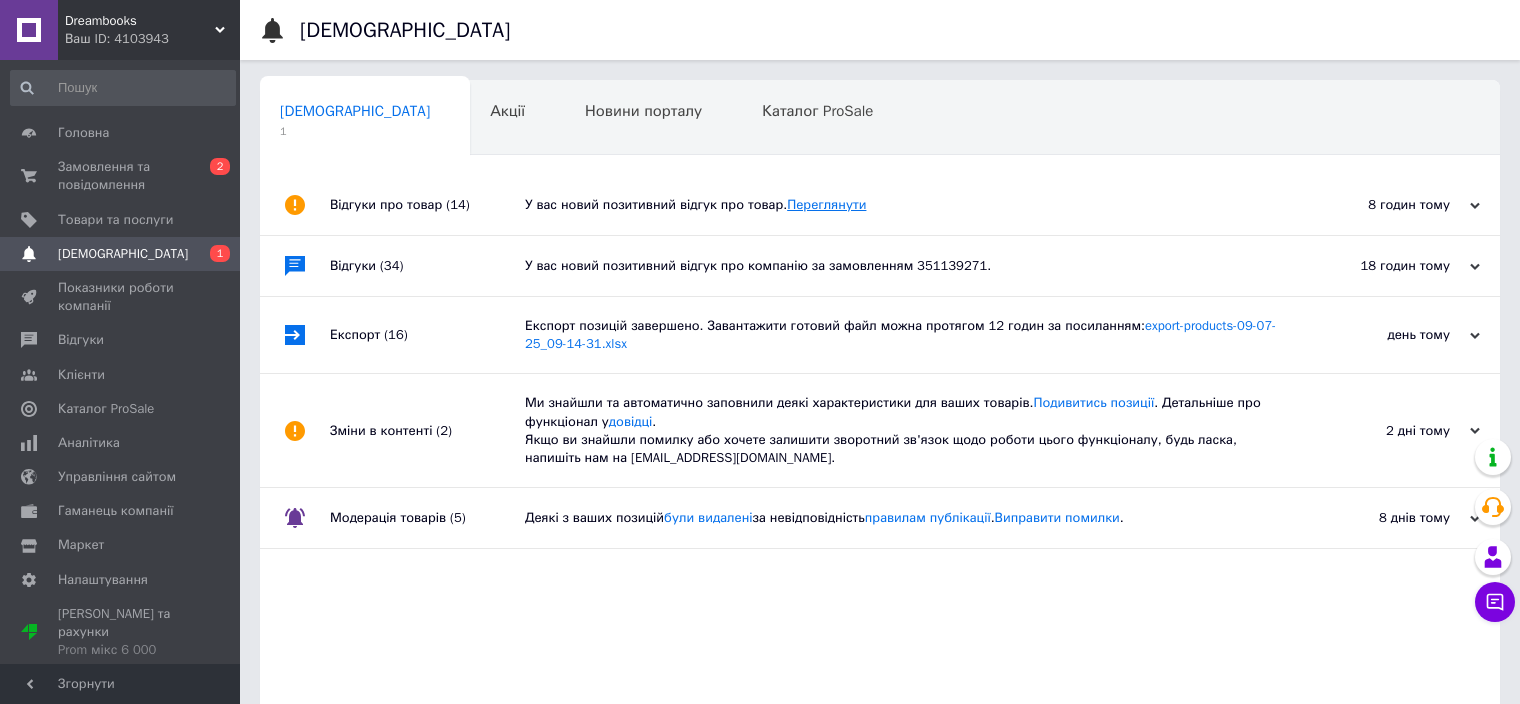 click on "Переглянути" at bounding box center [826, 204] 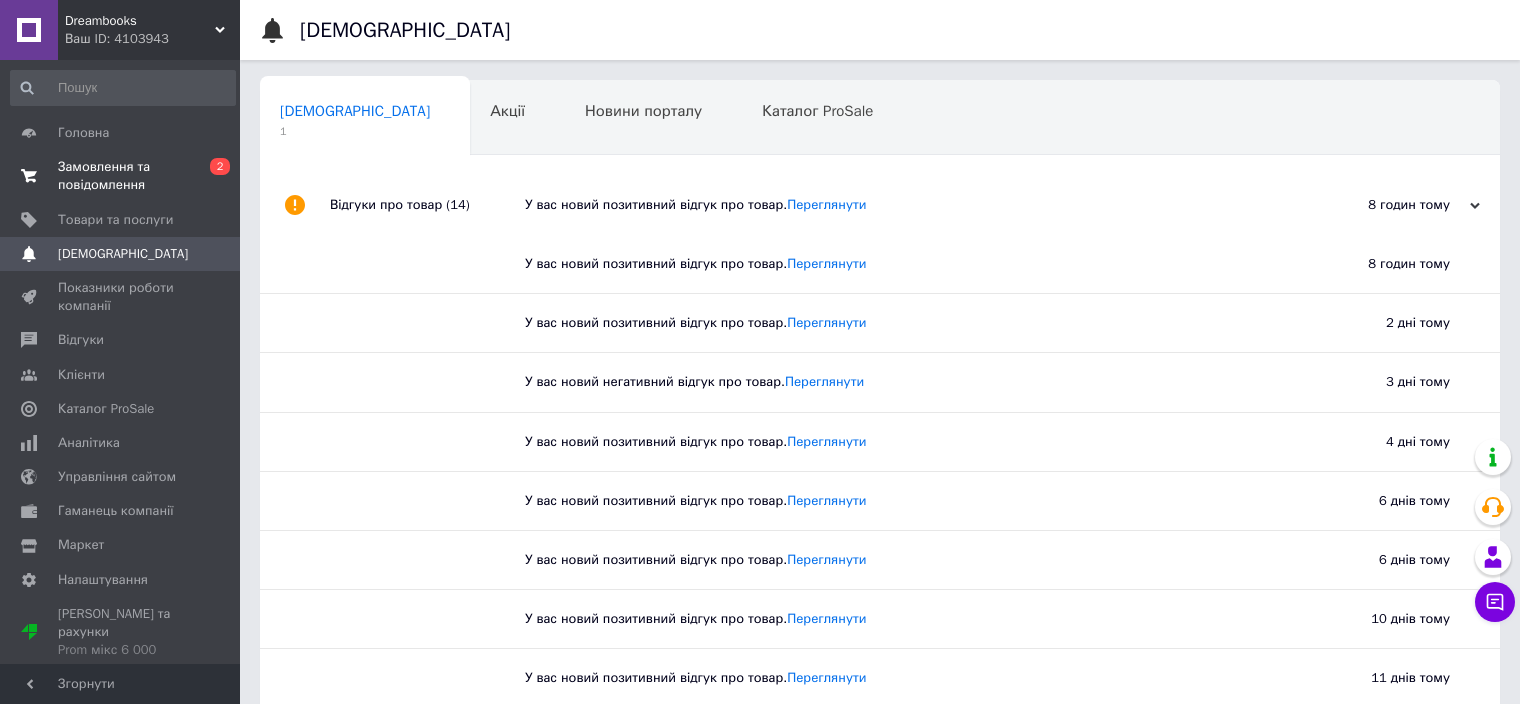 click on "Замовлення та повідомлення" at bounding box center [121, 176] 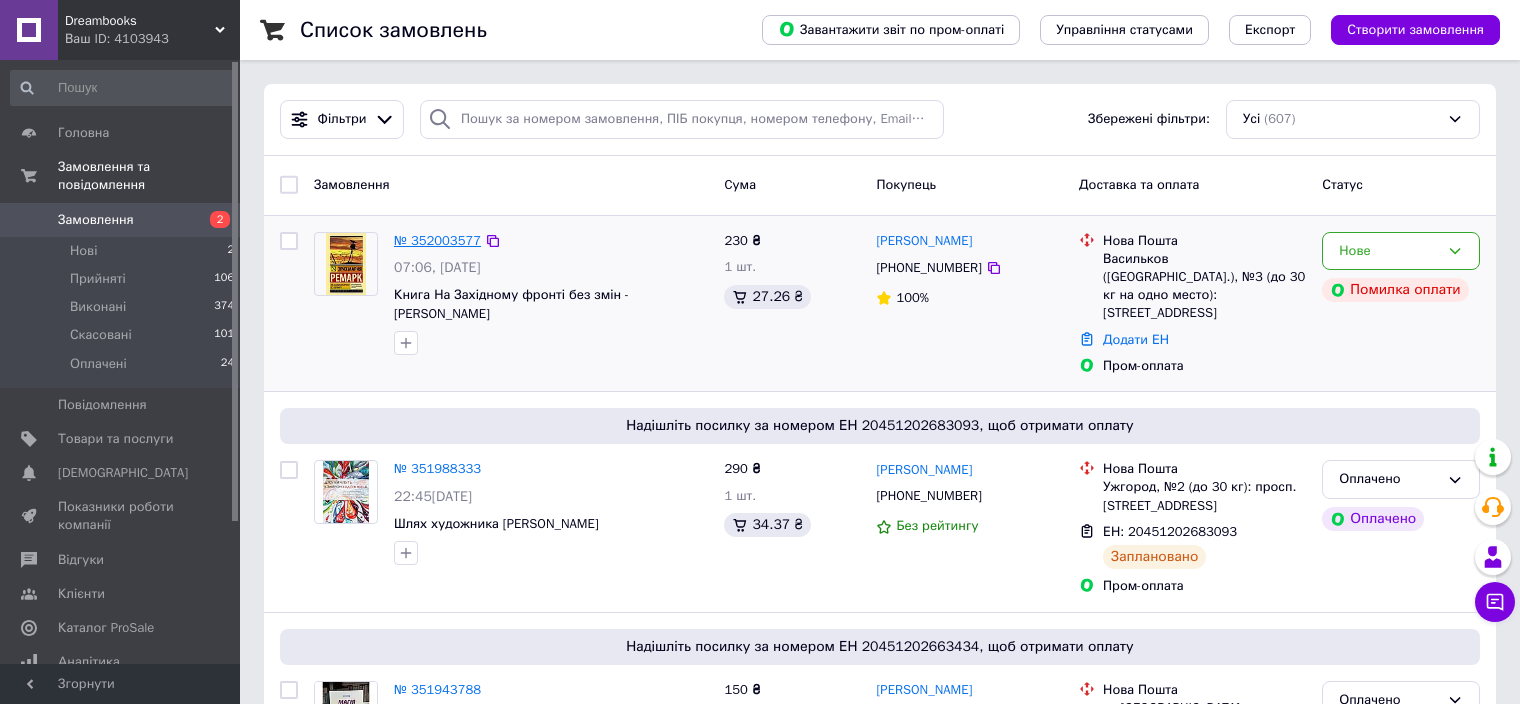 click on "№ 352003577" at bounding box center [437, 240] 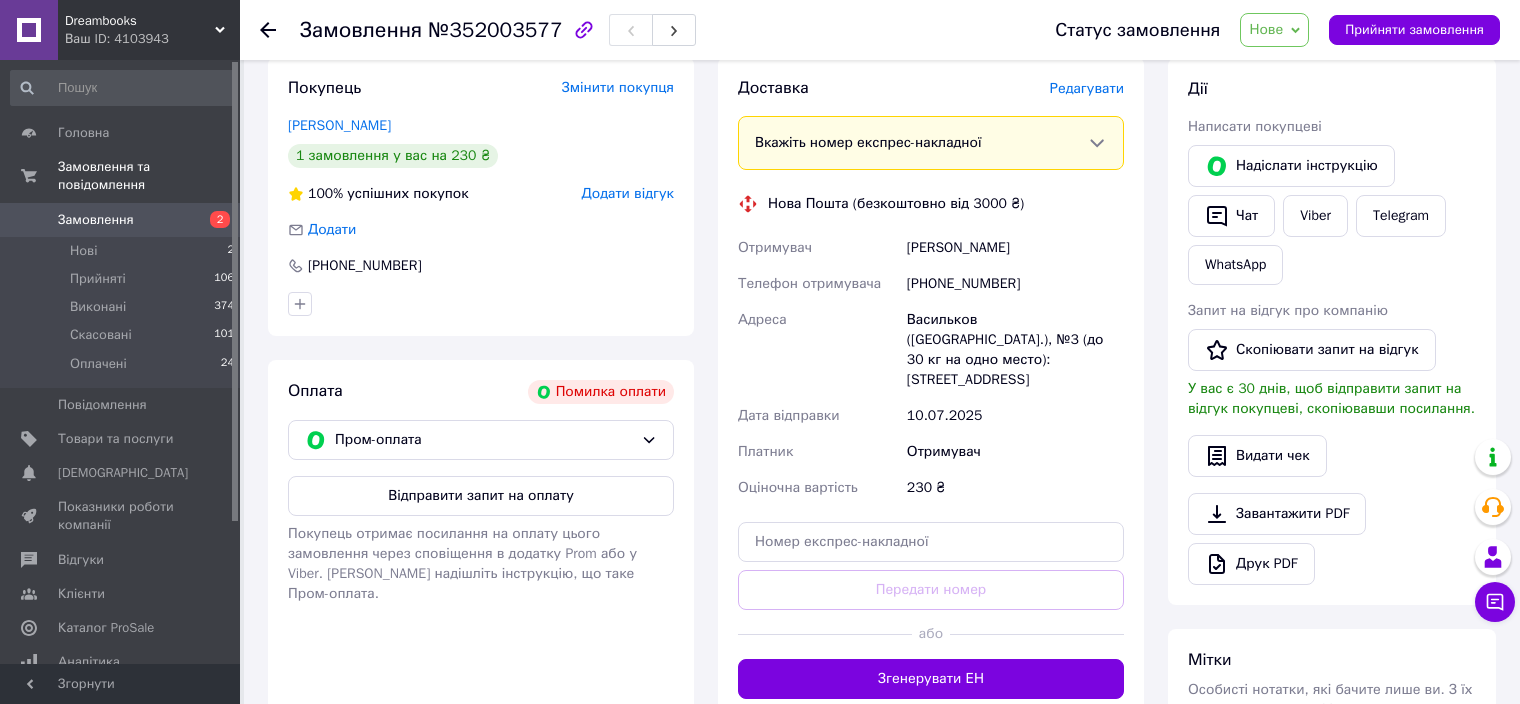 scroll, scrollTop: 400, scrollLeft: 0, axis: vertical 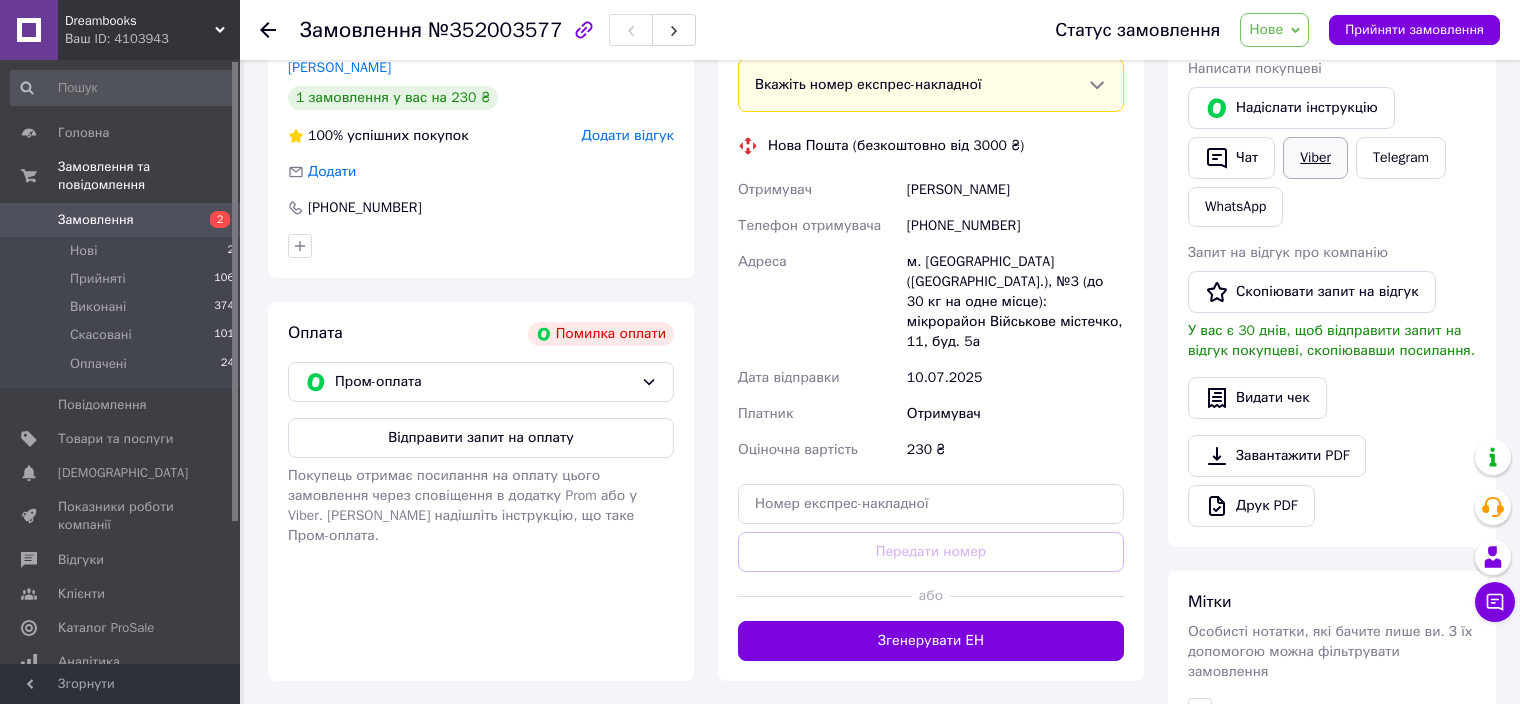 click on "Viber" at bounding box center [1315, 158] 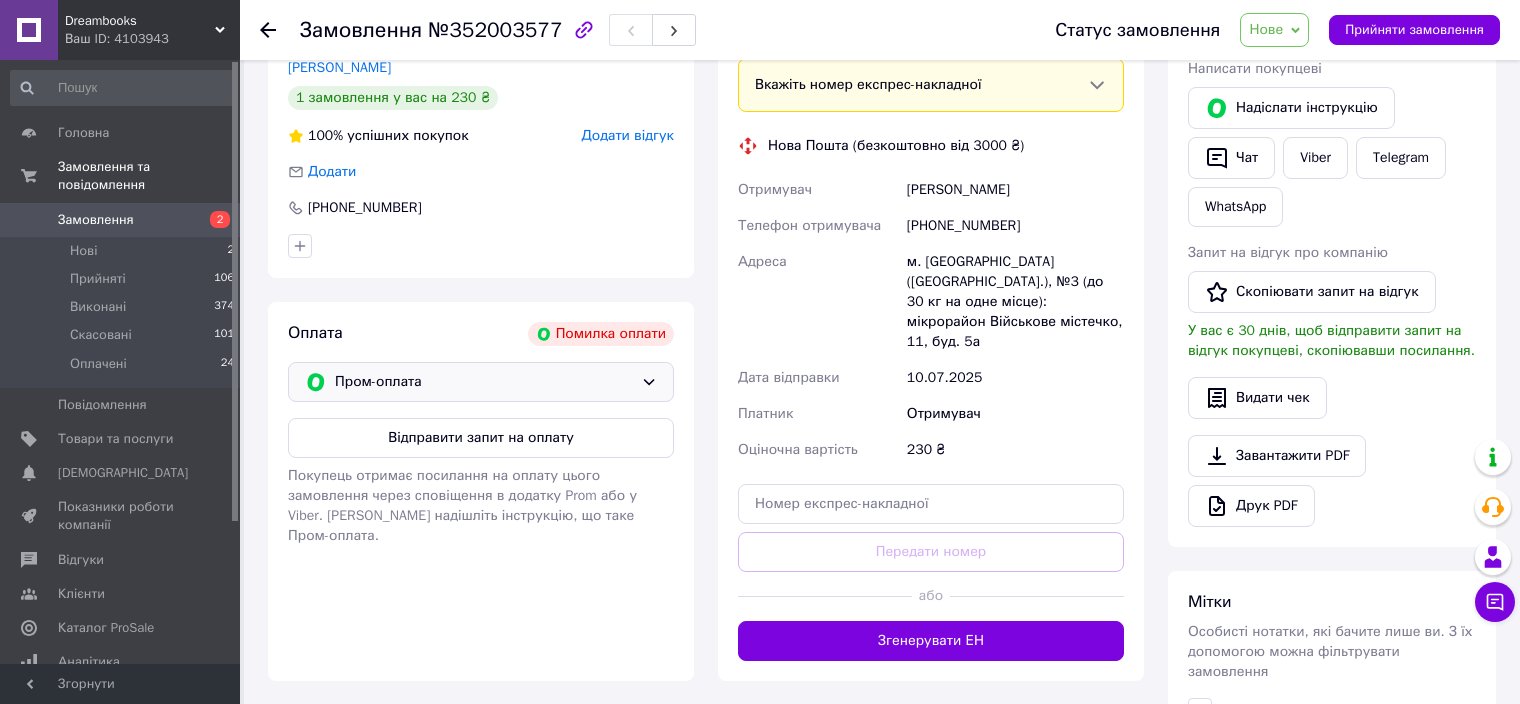 click 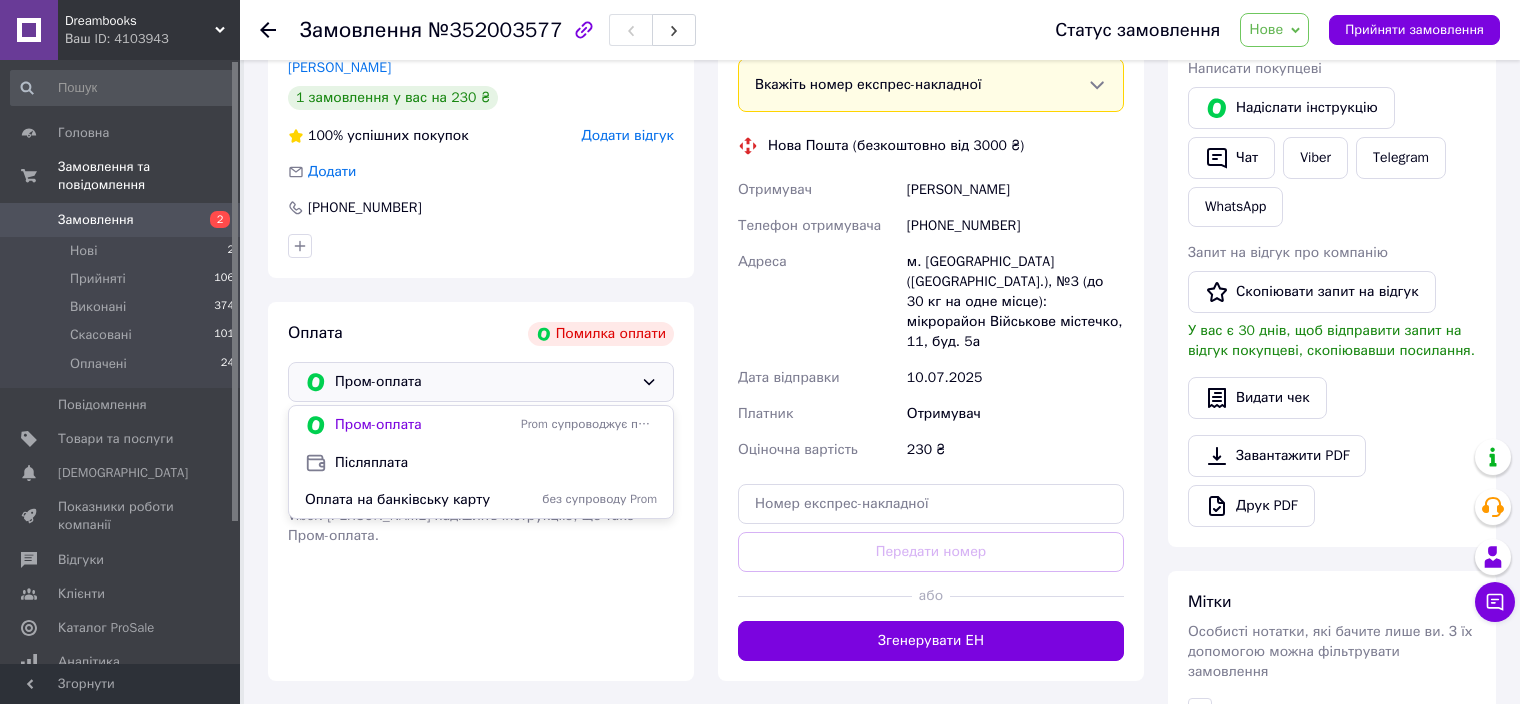 click on "Нове" at bounding box center (1274, 30) 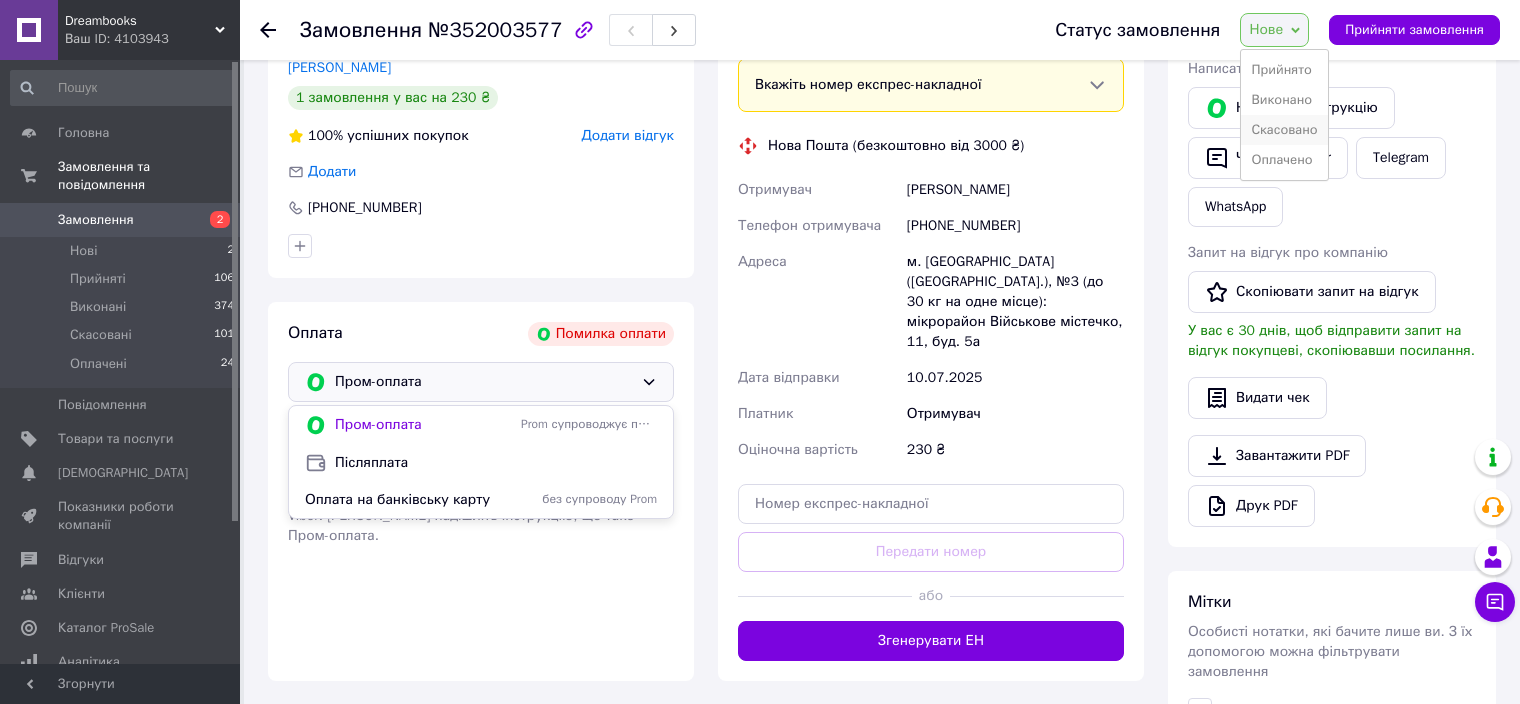 click on "Скасовано" at bounding box center [1284, 130] 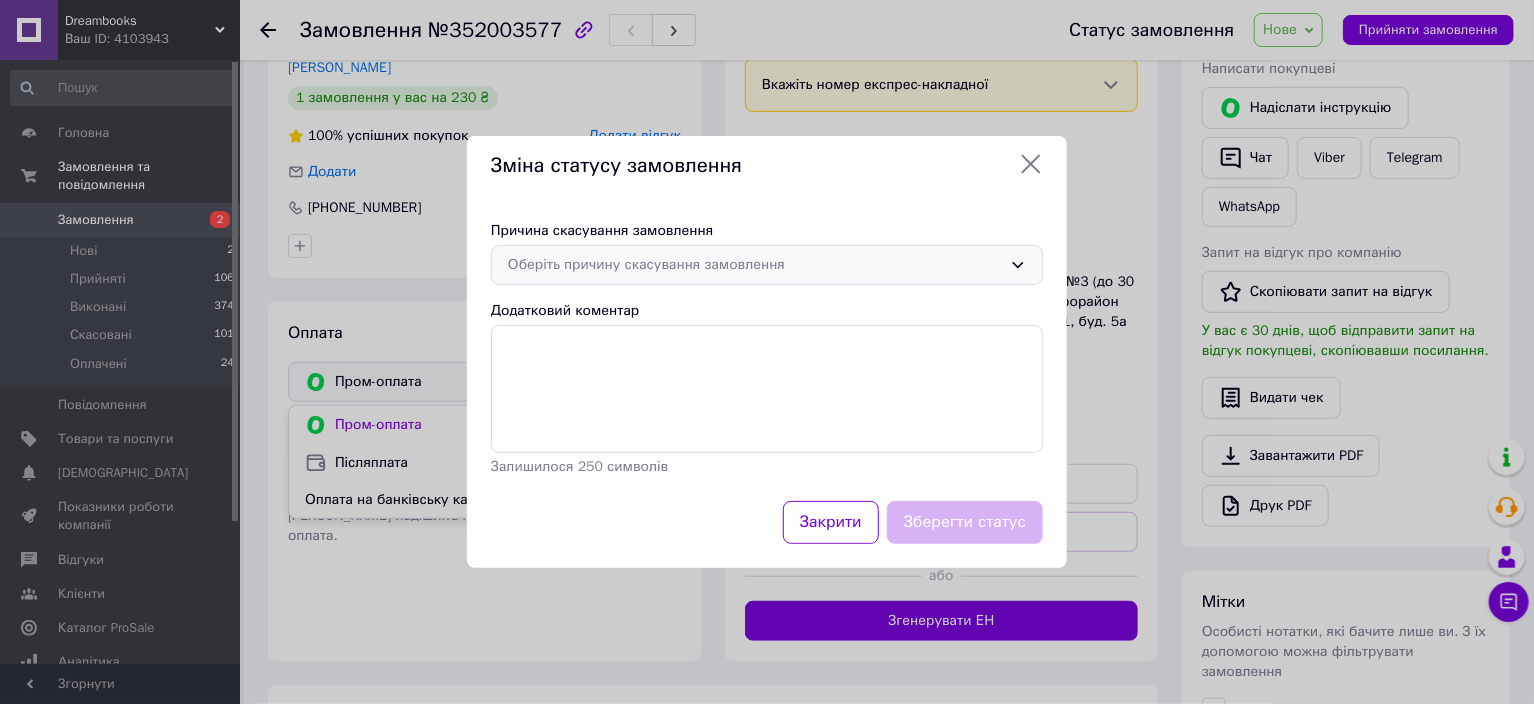 click on "Оберіть причину скасування замовлення" at bounding box center [755, 265] 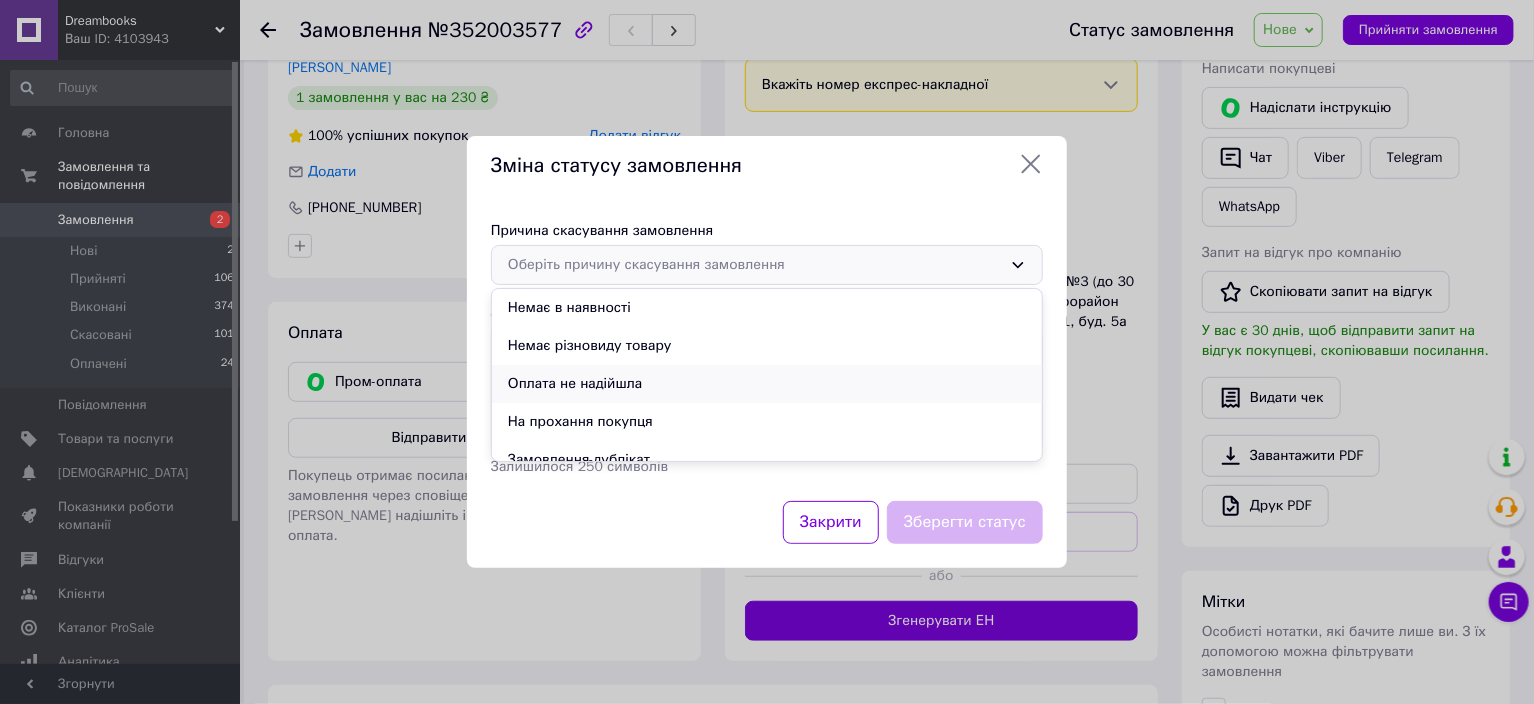 click on "Оплата не надійшла" at bounding box center (767, 384) 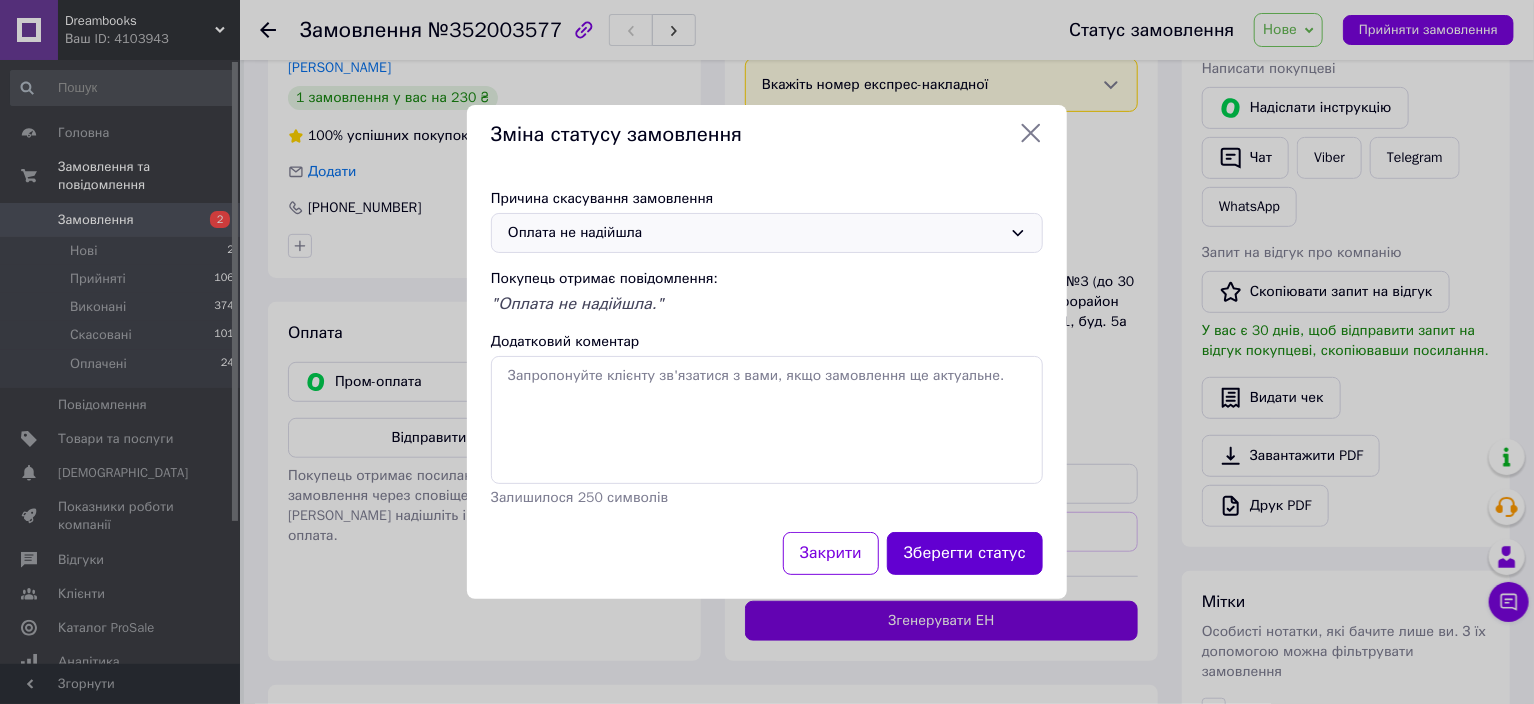 click on "Зберегти статус" at bounding box center (965, 553) 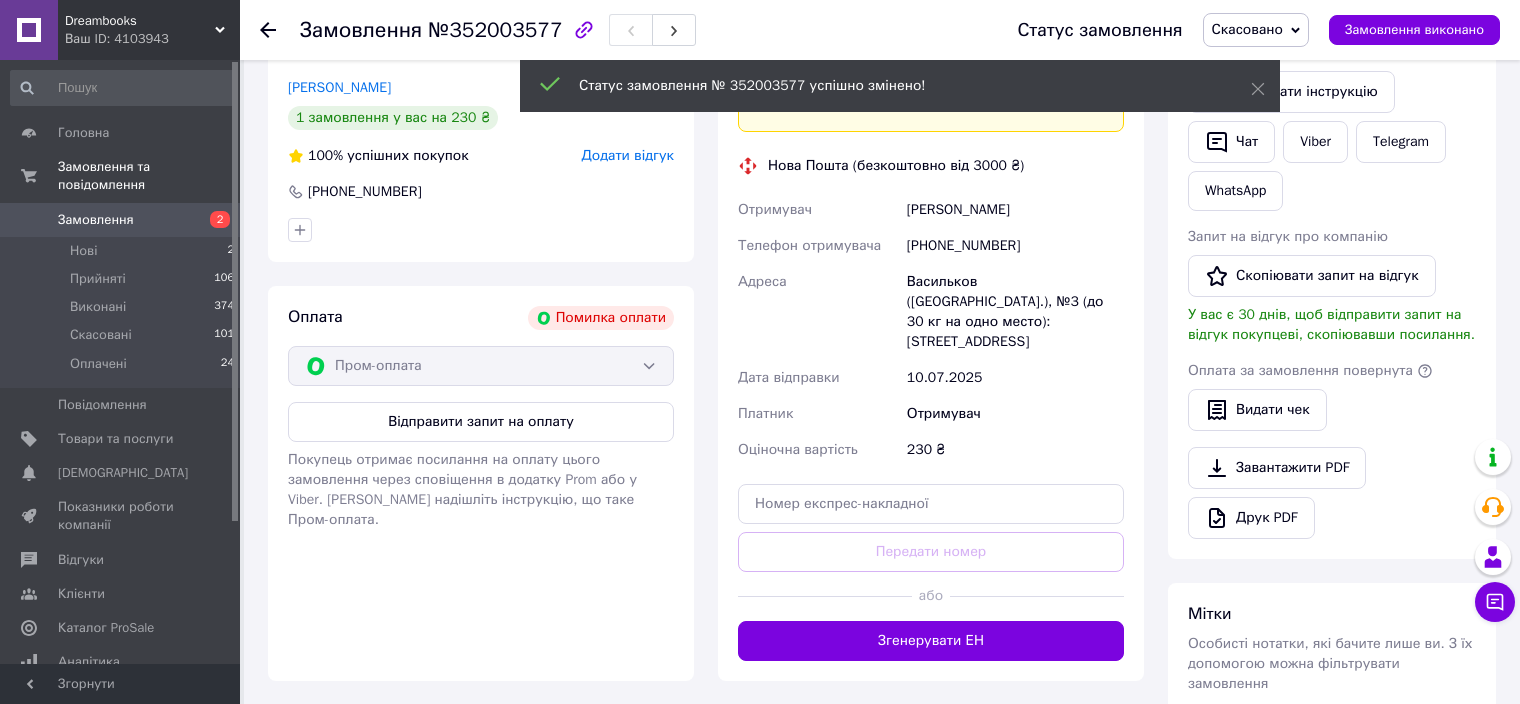 click on "Замовлення" at bounding box center [96, 220] 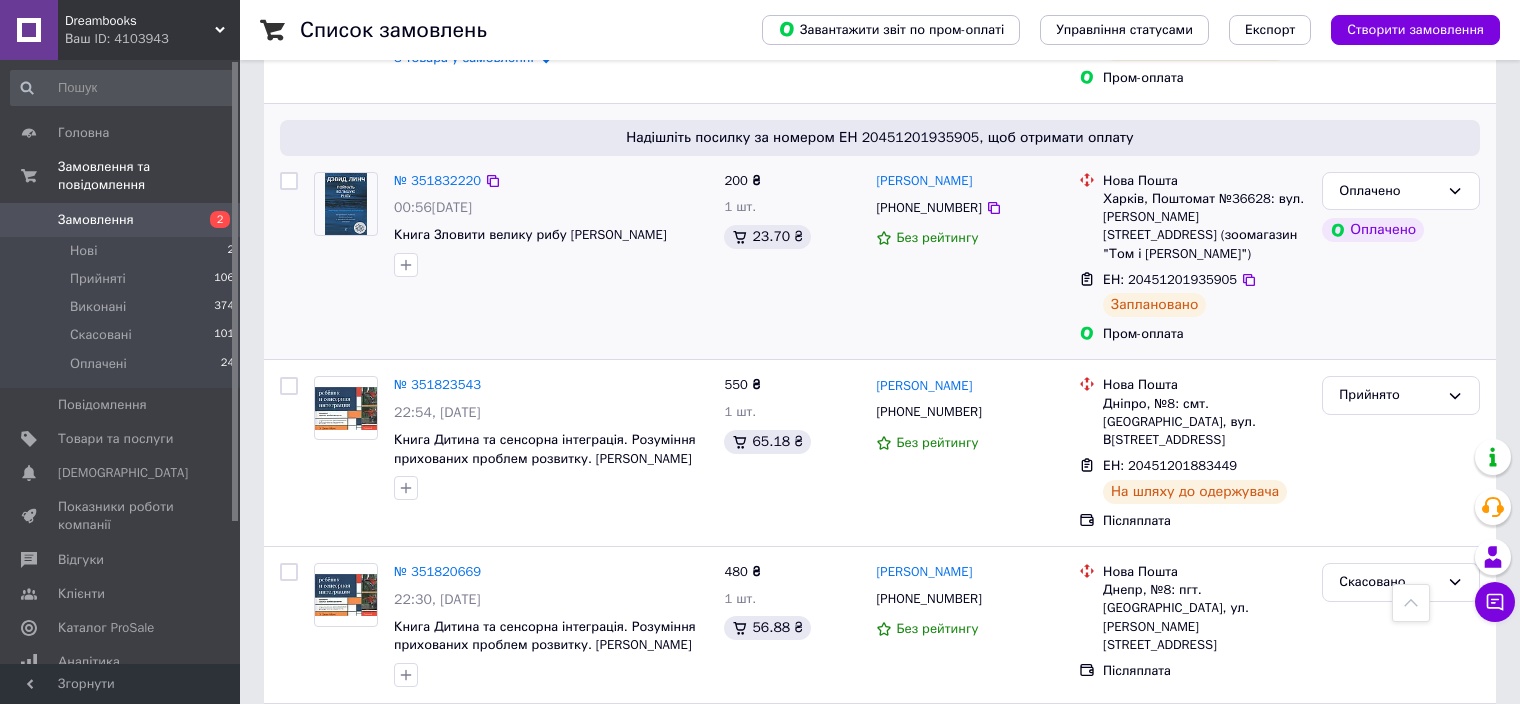 scroll, scrollTop: 2400, scrollLeft: 0, axis: vertical 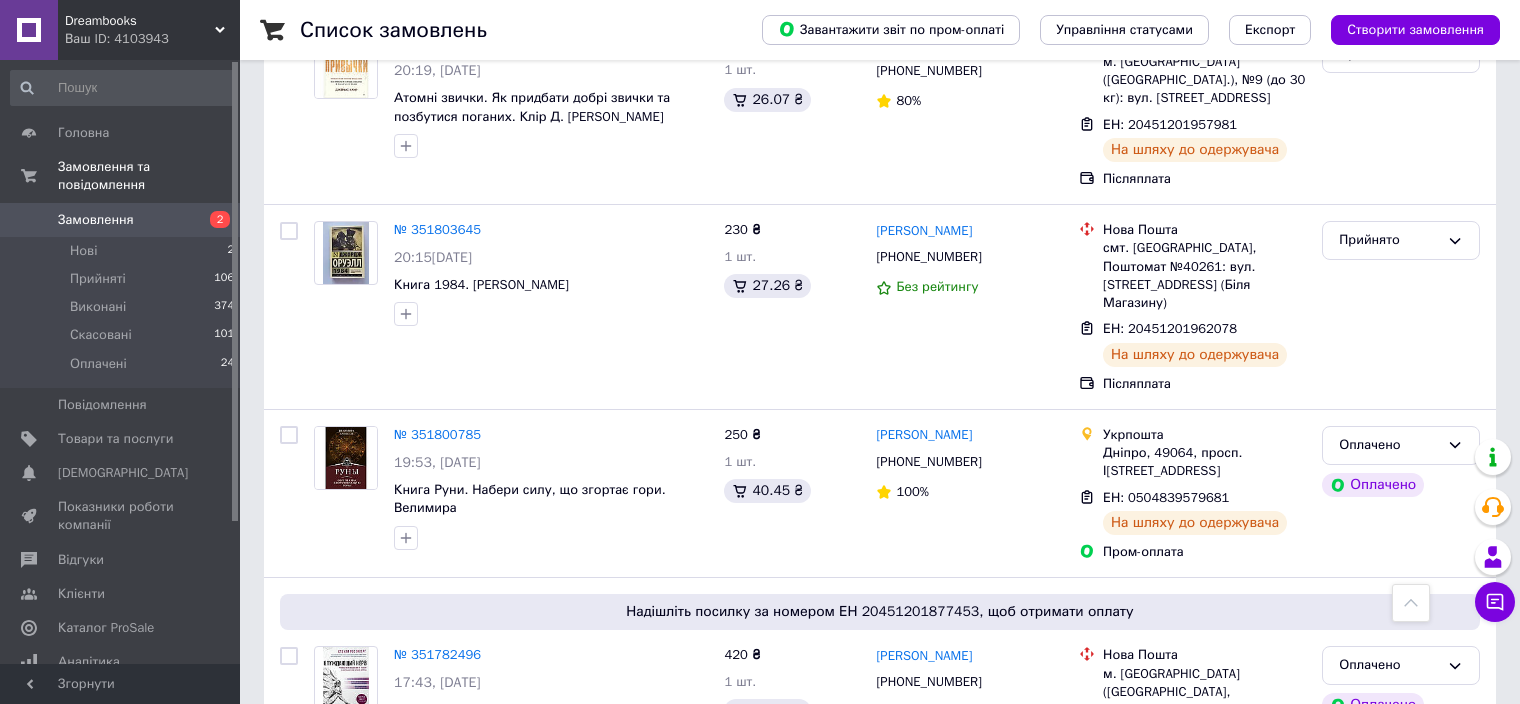 click on "2" at bounding box center [327, 897] 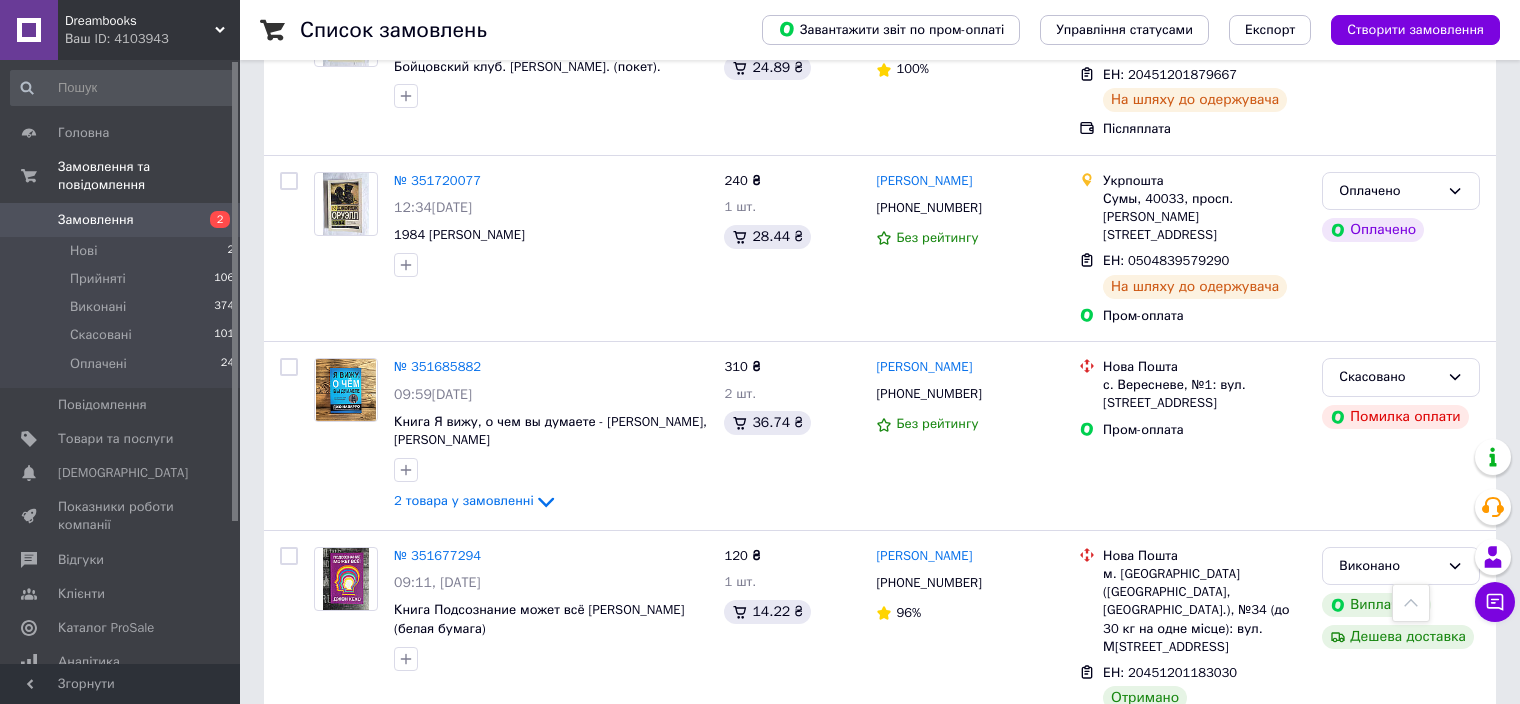 scroll, scrollTop: 1000, scrollLeft: 0, axis: vertical 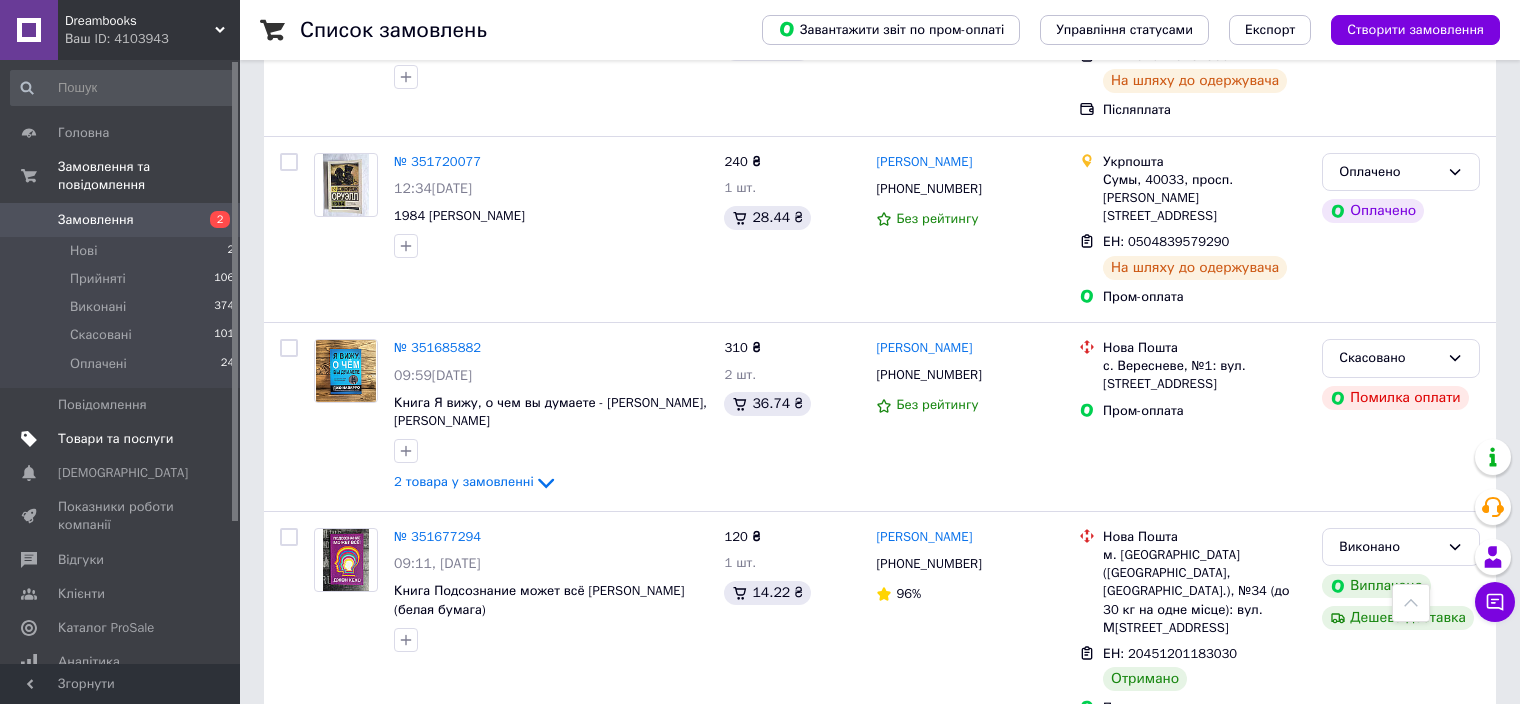 click on "Товари та послуги" at bounding box center [115, 439] 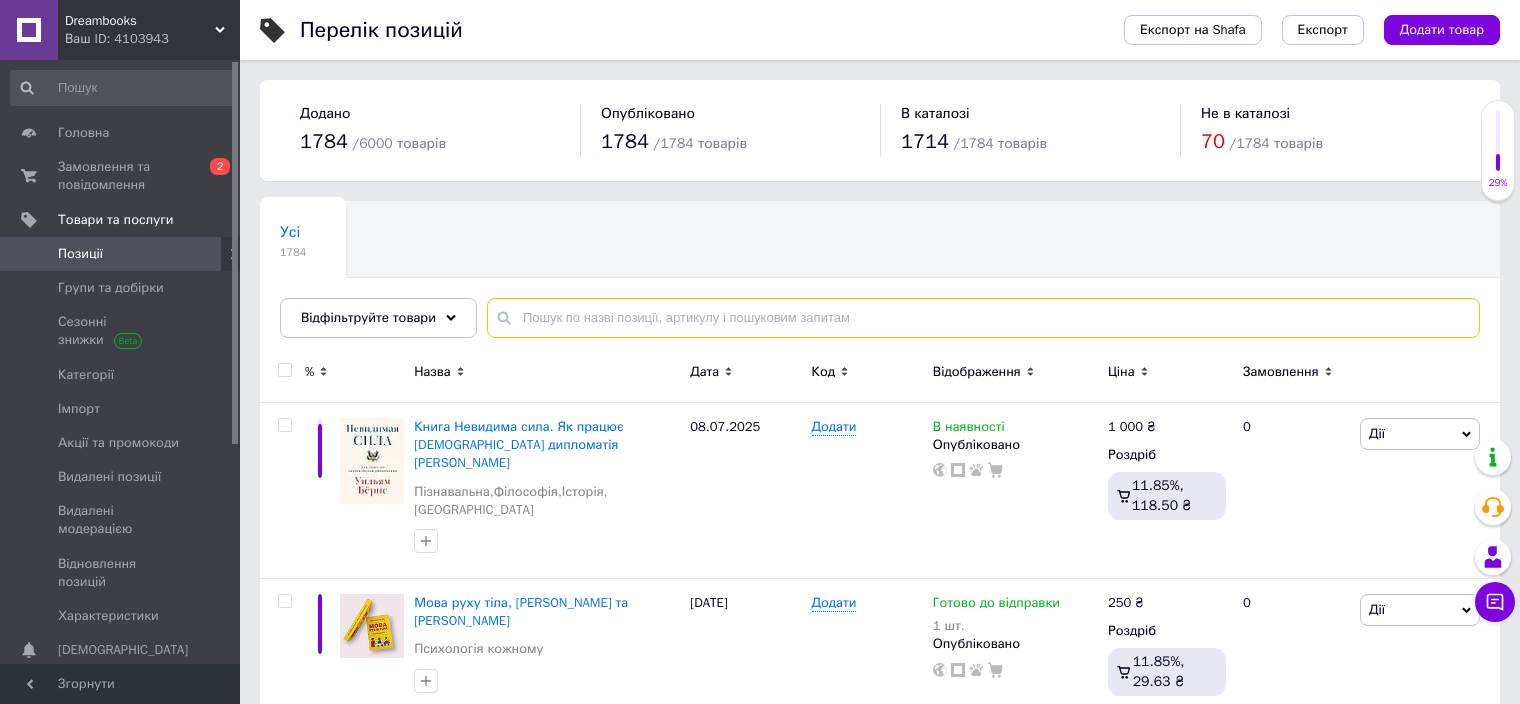 click at bounding box center (983, 318) 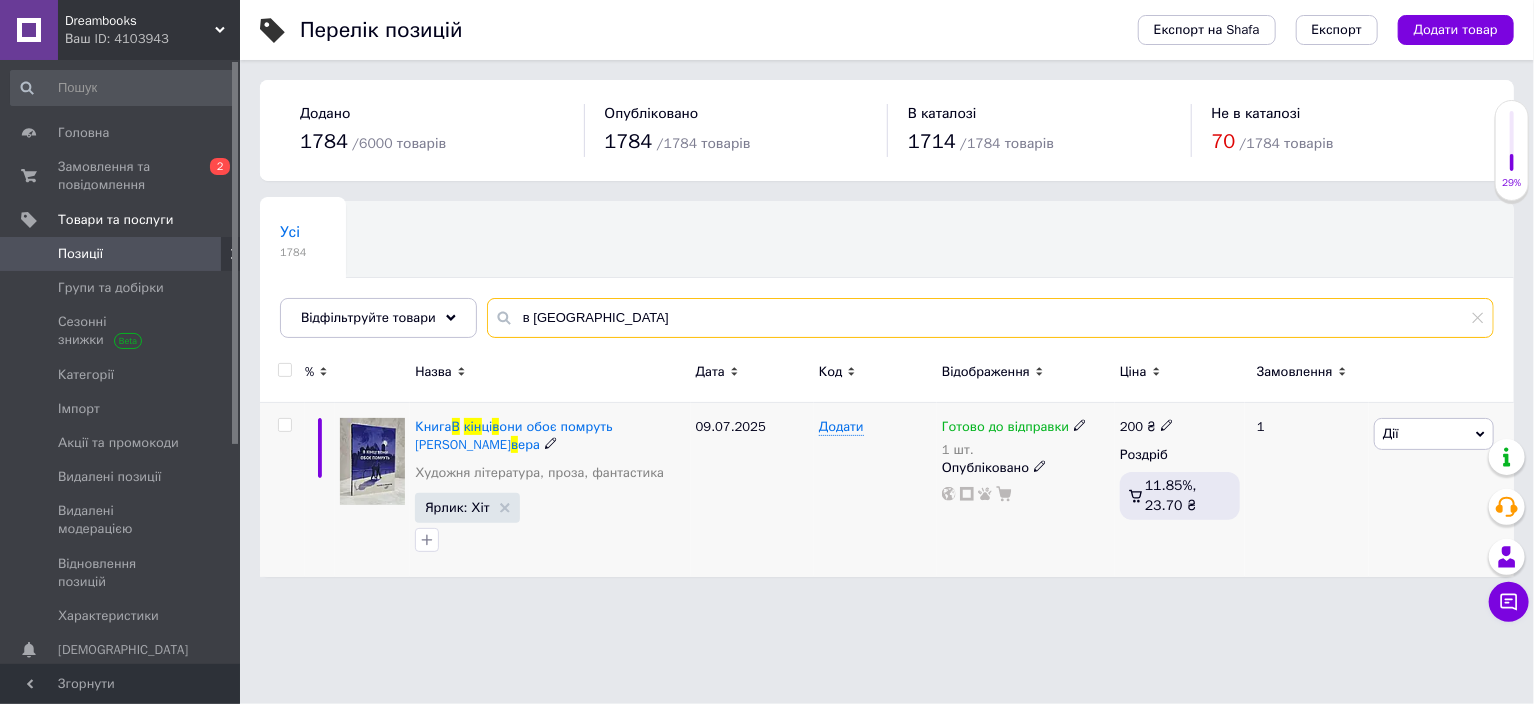 type on "в кін" 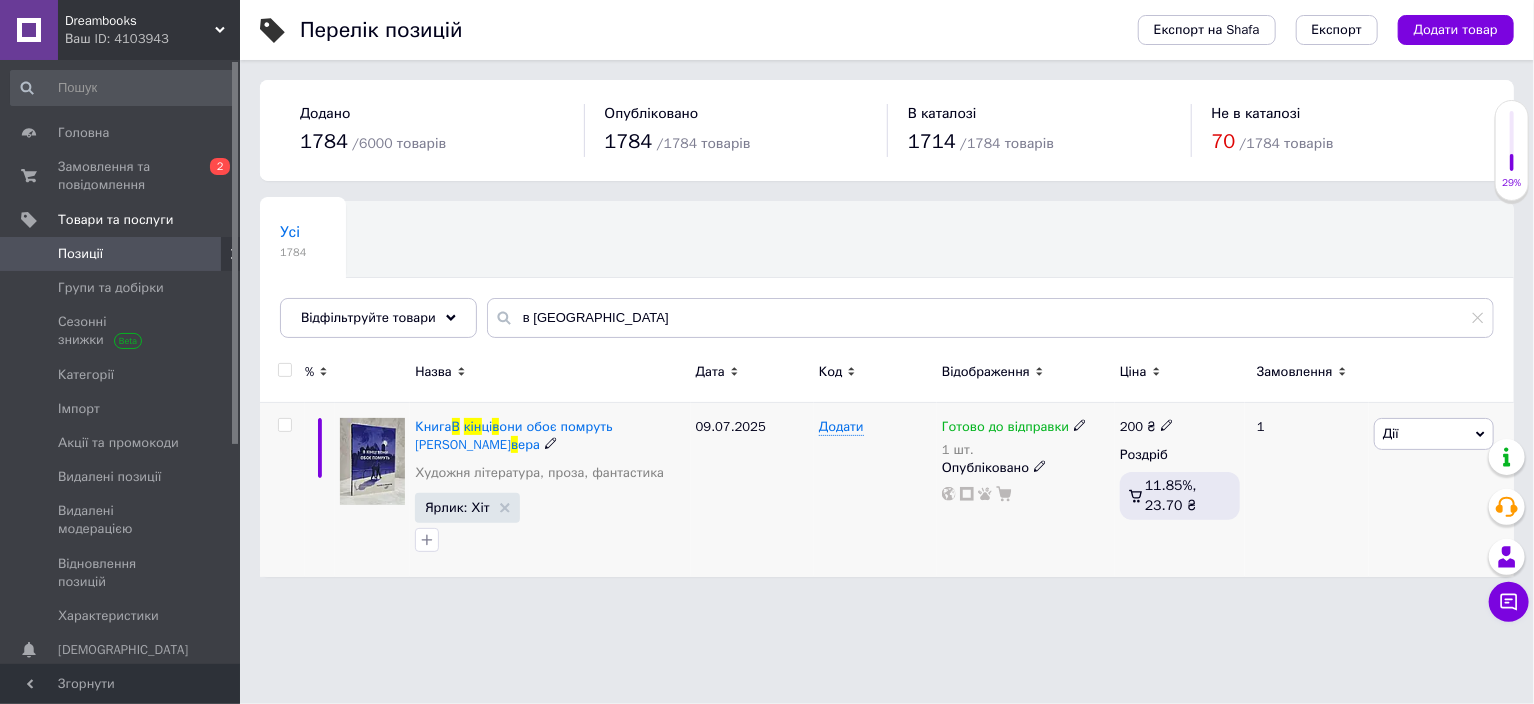 click at bounding box center [284, 425] 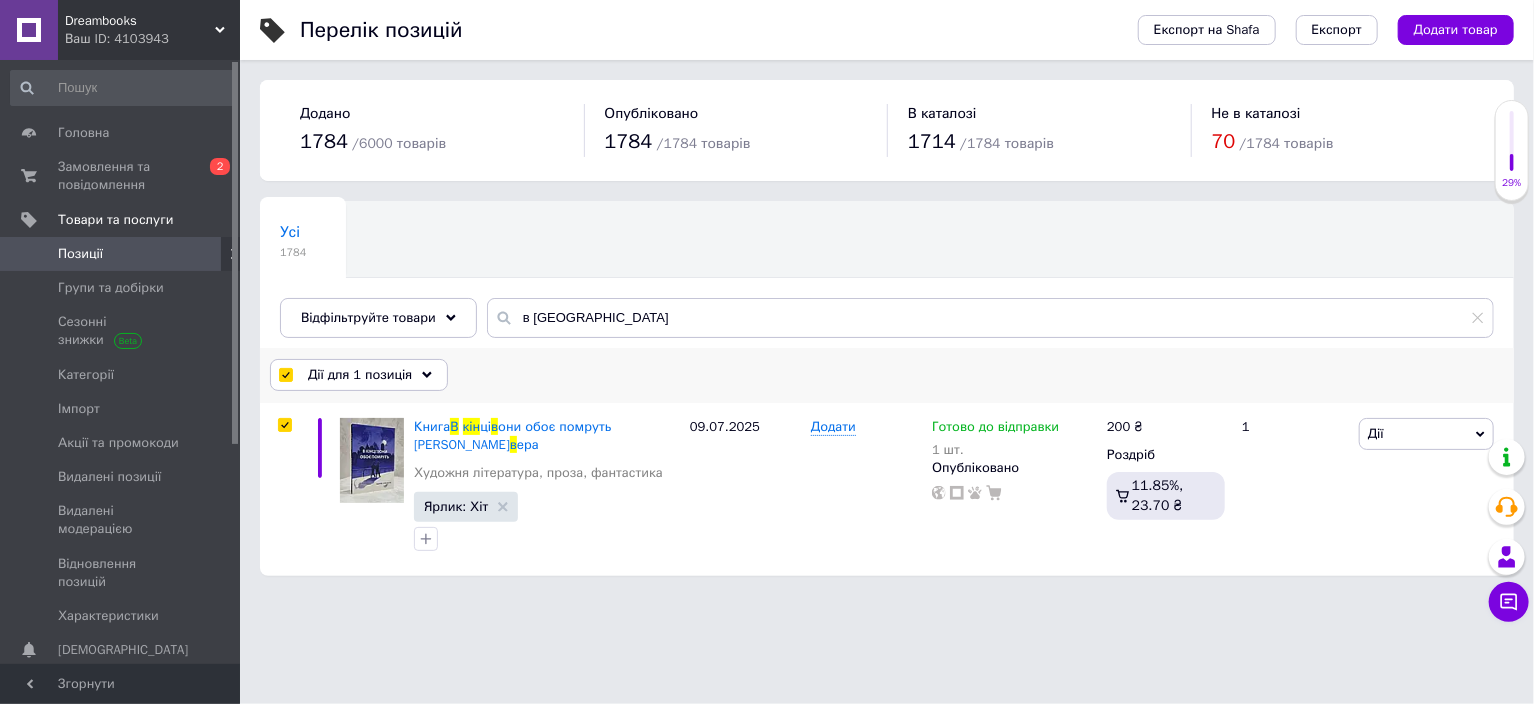 click on "Дії для 1 позиція" at bounding box center (360, 375) 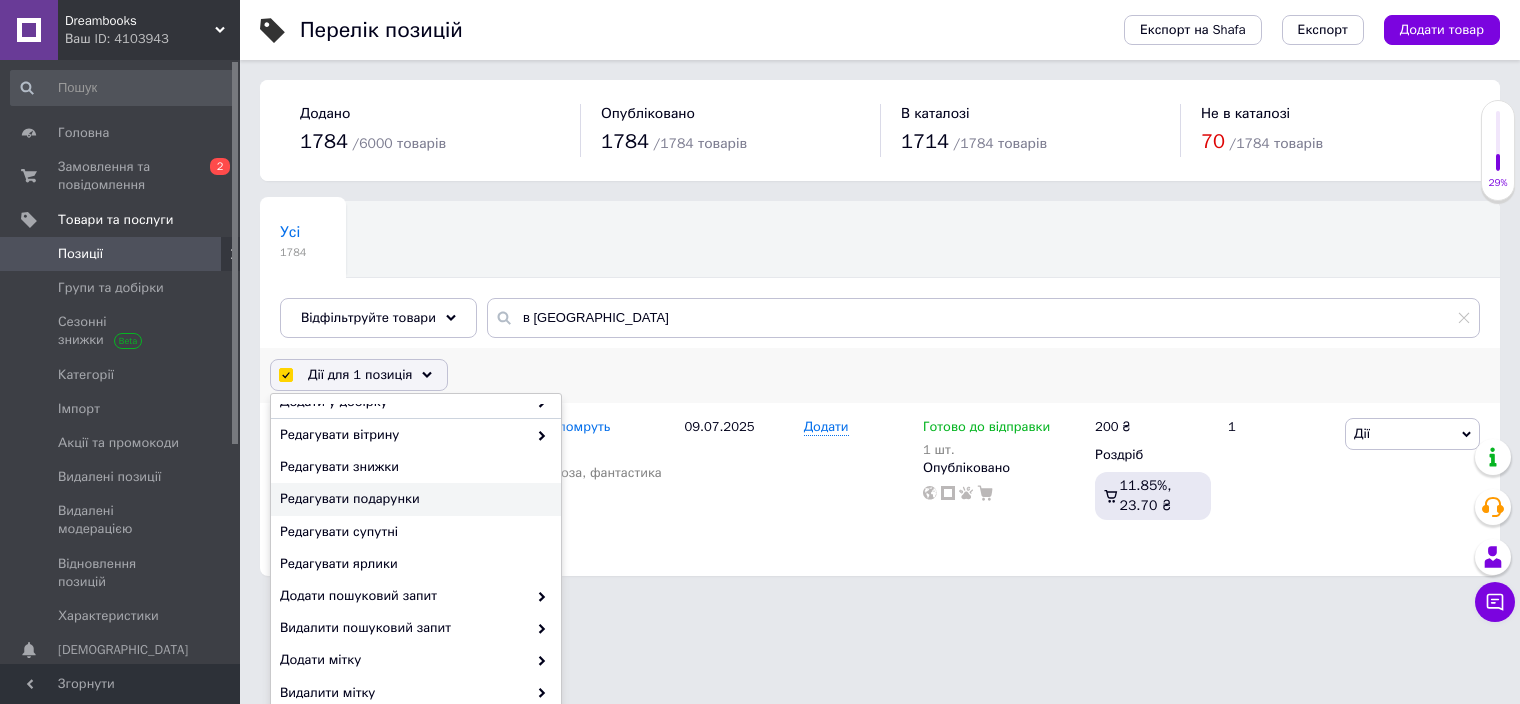 scroll, scrollTop: 151, scrollLeft: 0, axis: vertical 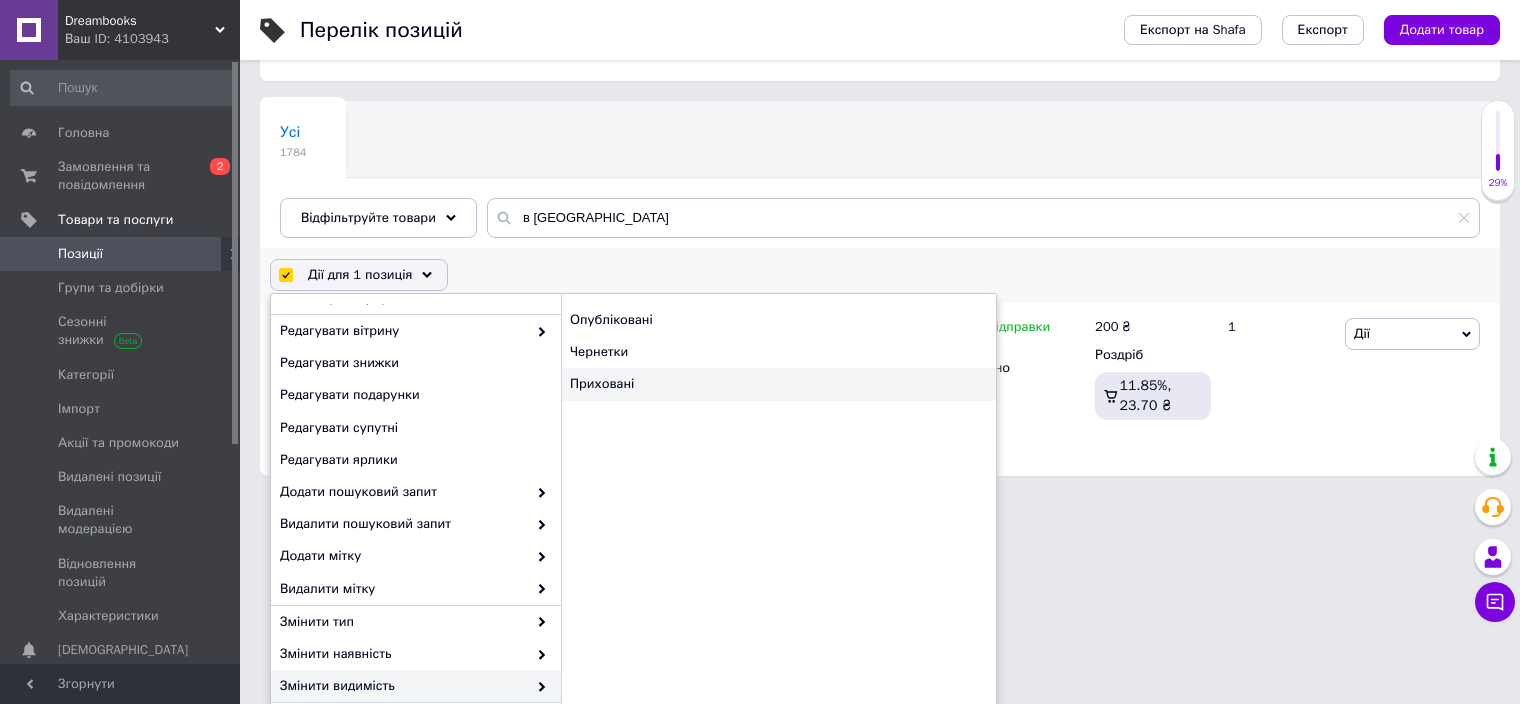 click on "Приховані" at bounding box center [778, 384] 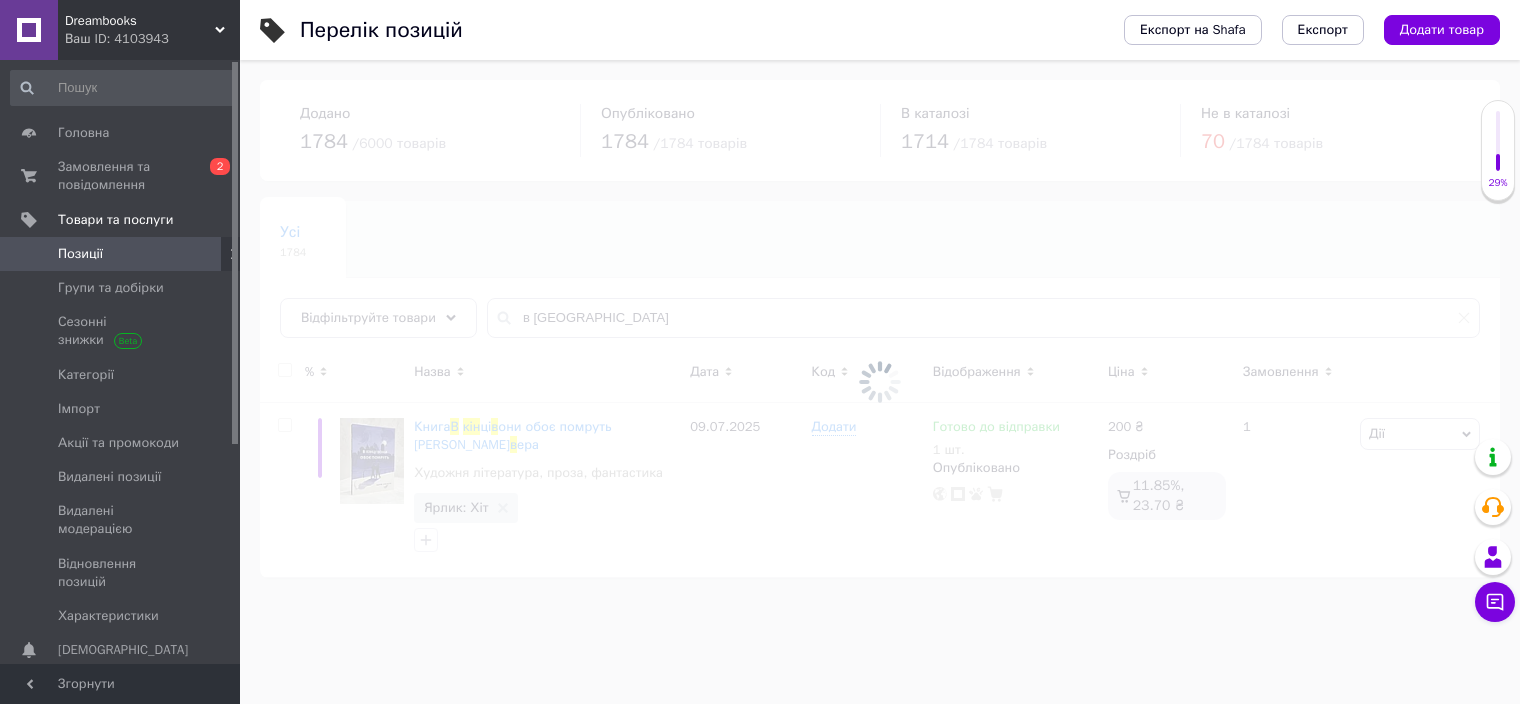scroll, scrollTop: 0, scrollLeft: 0, axis: both 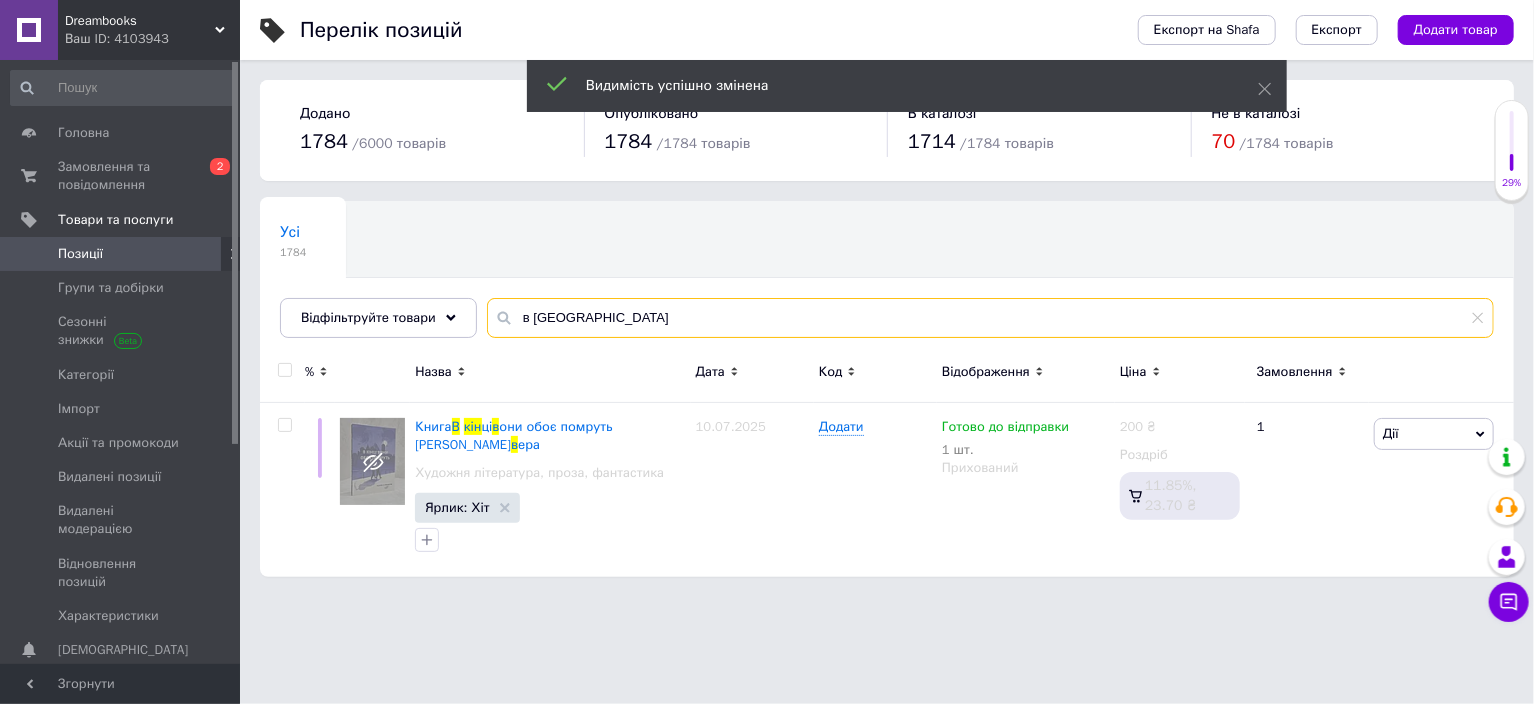 drag, startPoint x: 559, startPoint y: 320, endPoint x: 511, endPoint y: 320, distance: 48 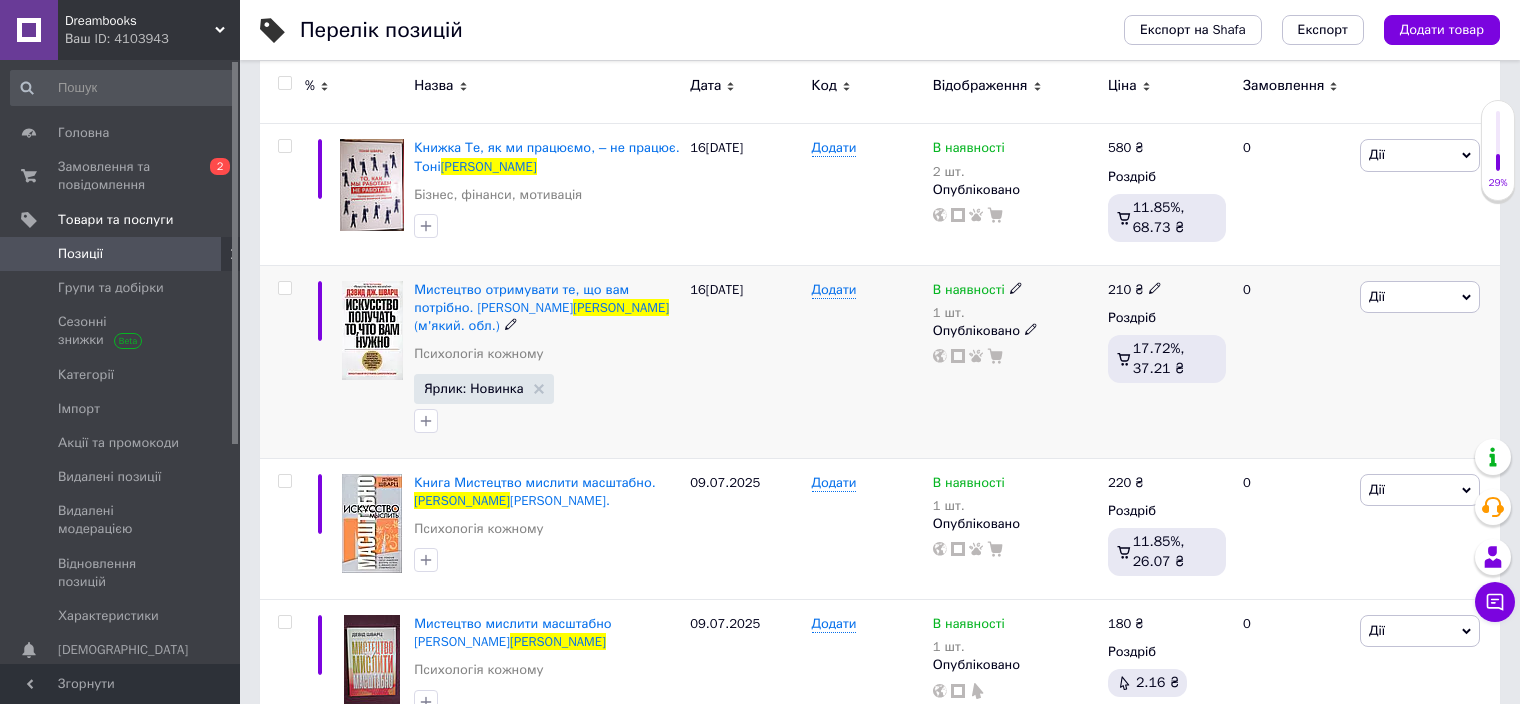 scroll, scrollTop: 600, scrollLeft: 0, axis: vertical 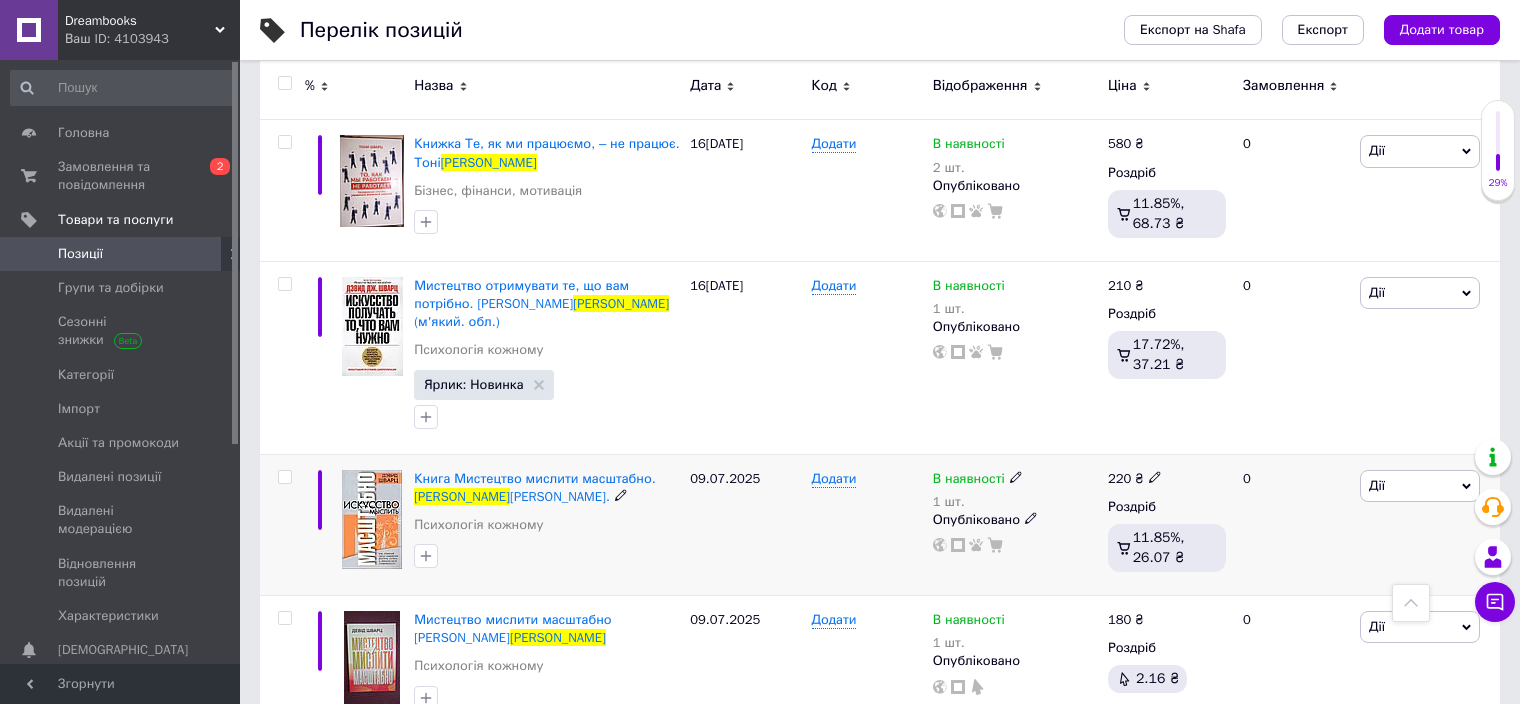 type on "шварц" 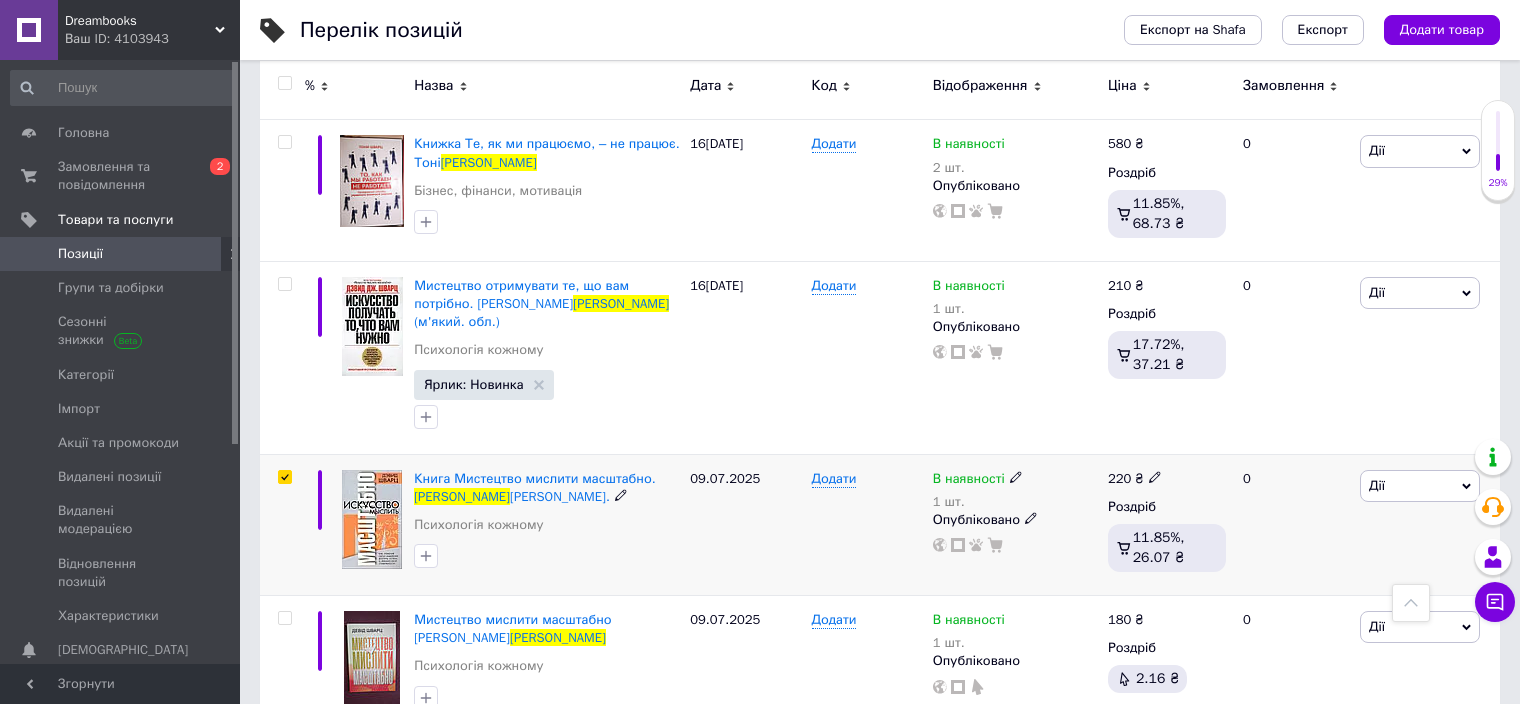 checkbox on "true" 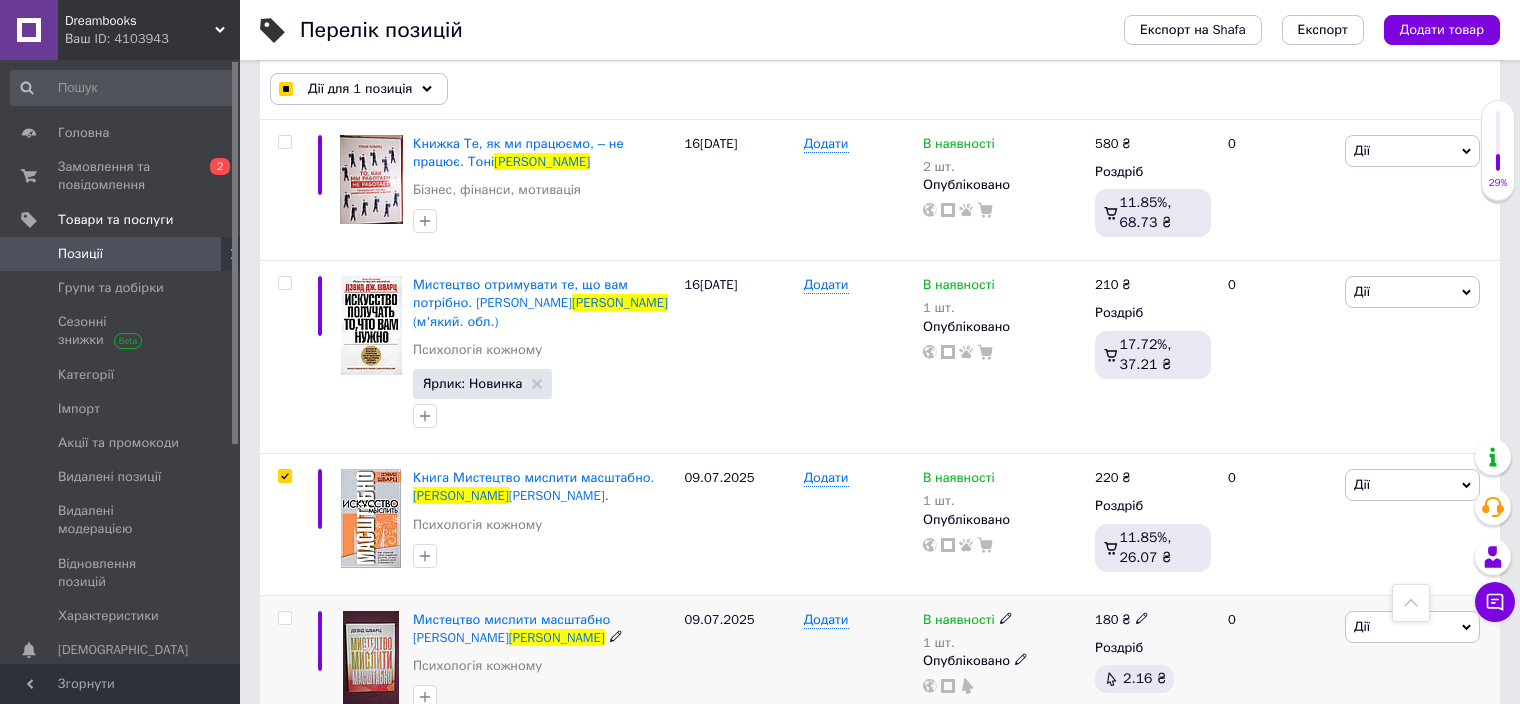 click at bounding box center (284, 618) 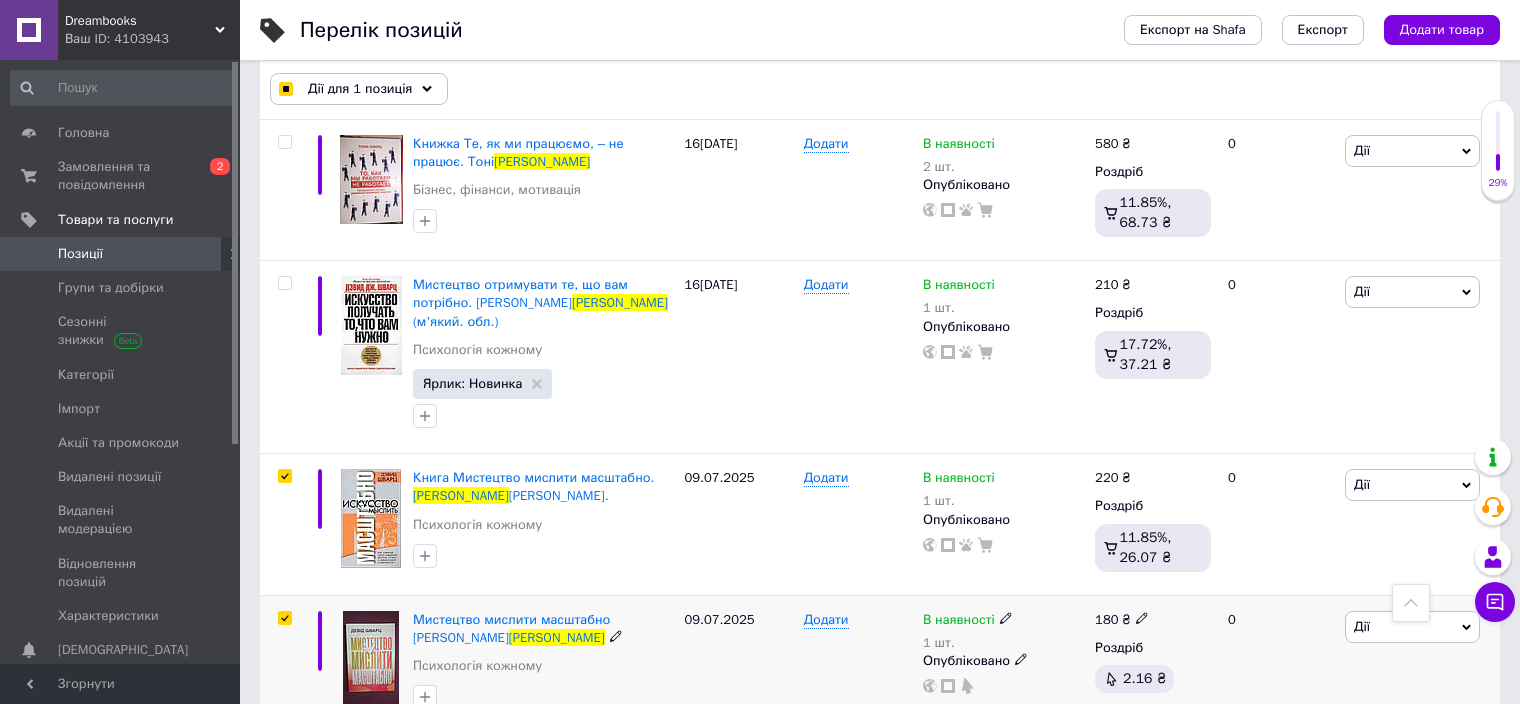 checkbox on "true" 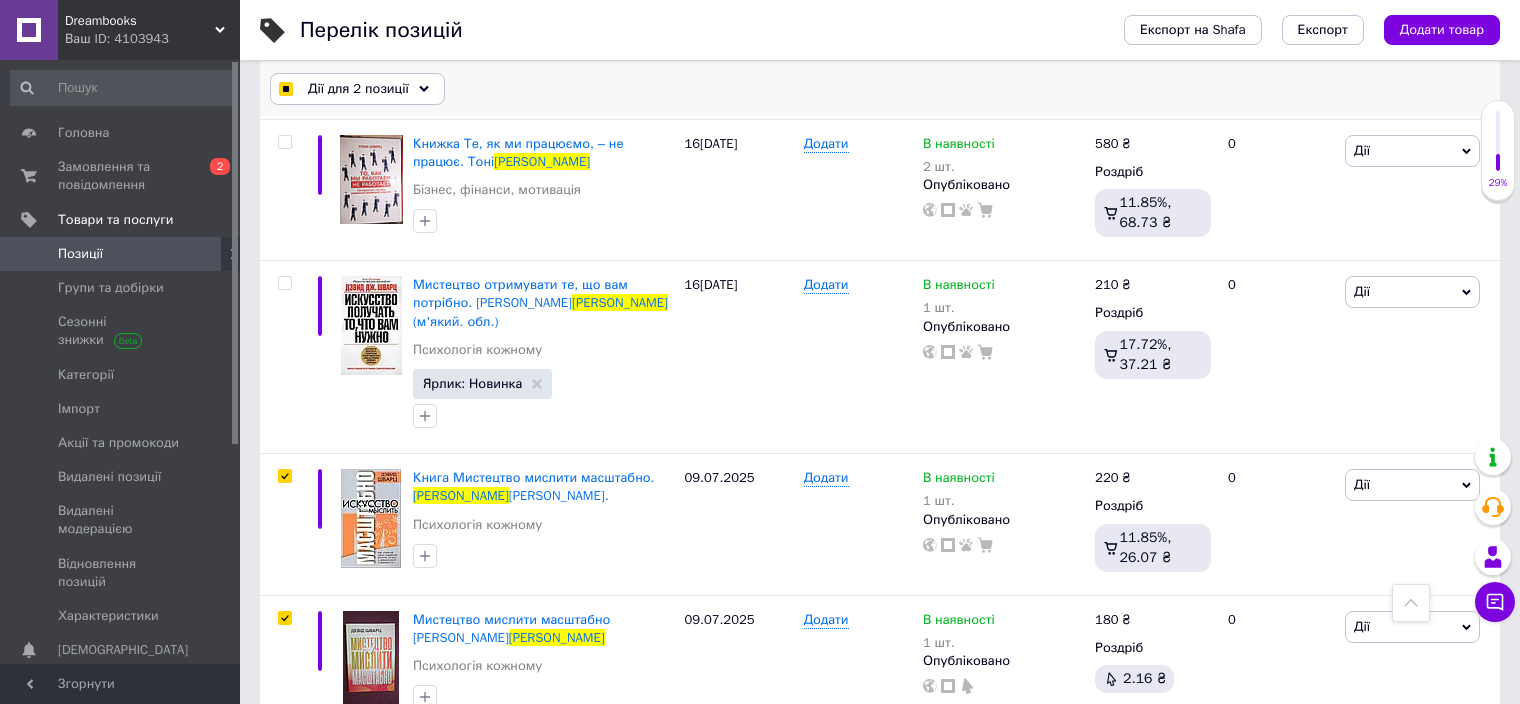 click on "Дії для 2 позиції" at bounding box center (357, 89) 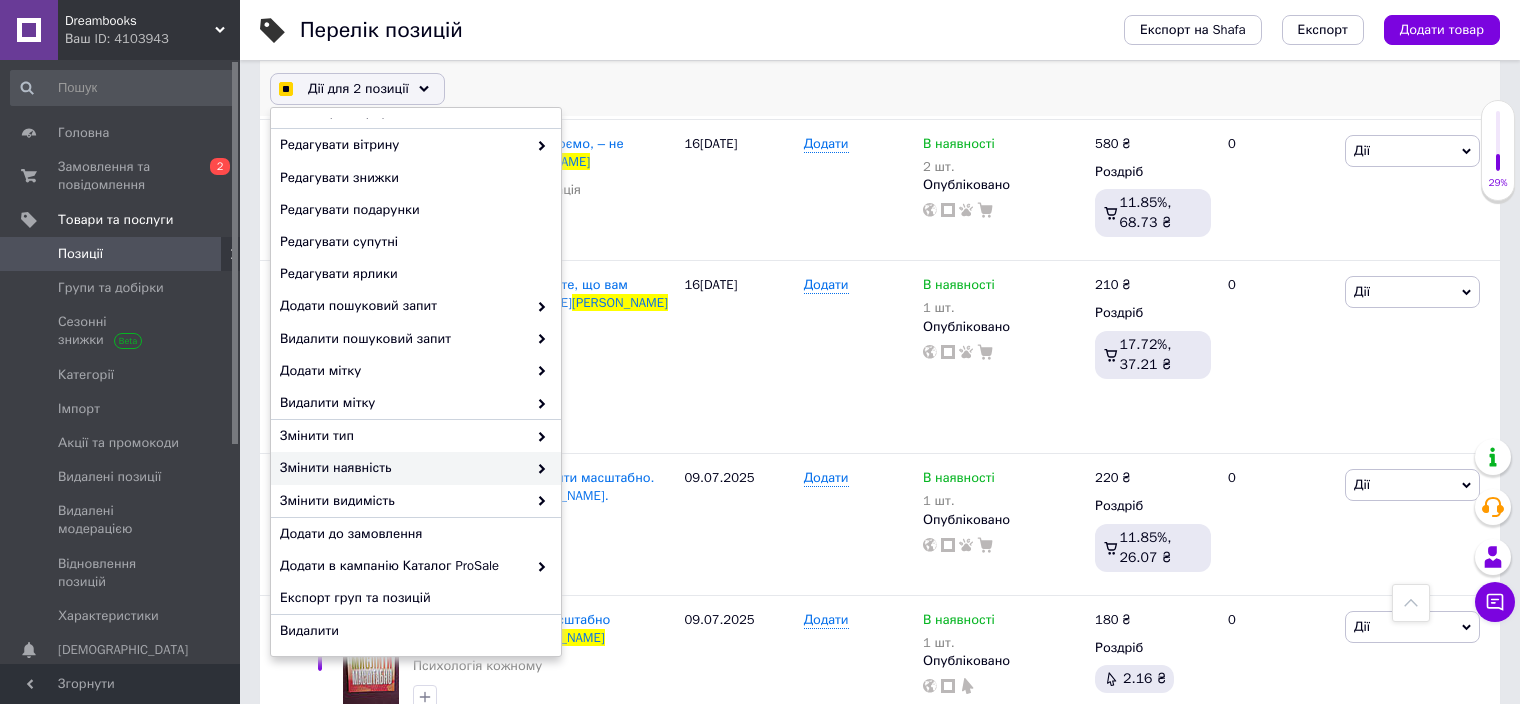 scroll, scrollTop: 151, scrollLeft: 0, axis: vertical 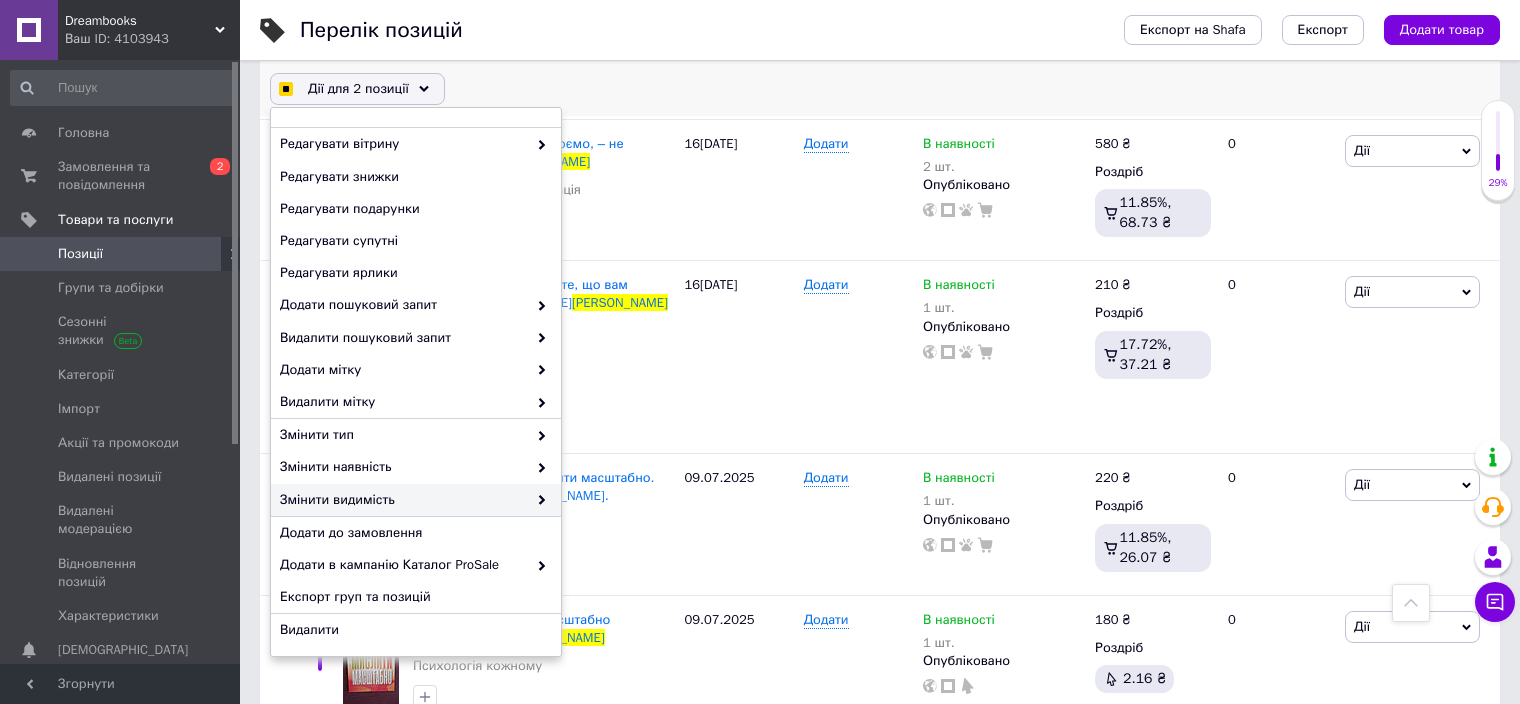 checkbox on "true" 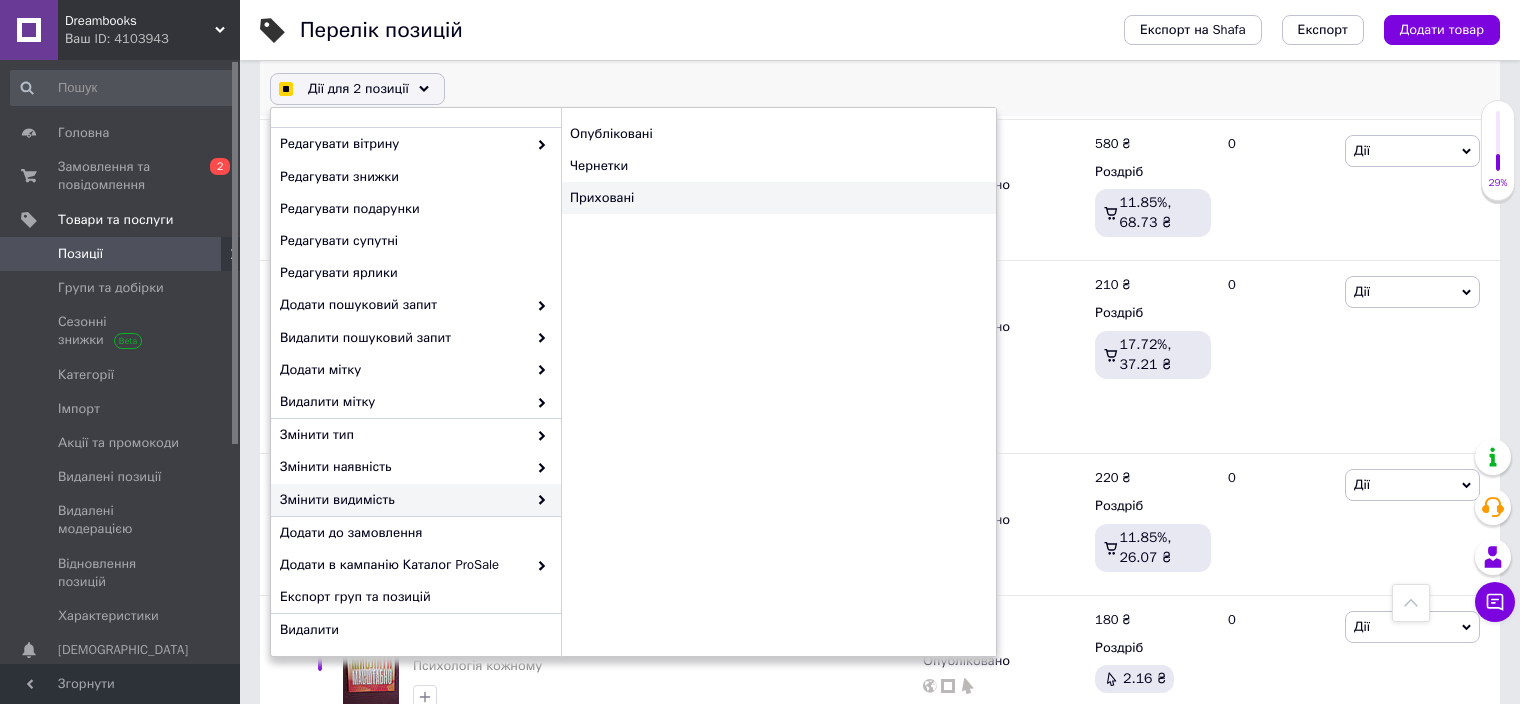 click on "Приховані" at bounding box center (778, 198) 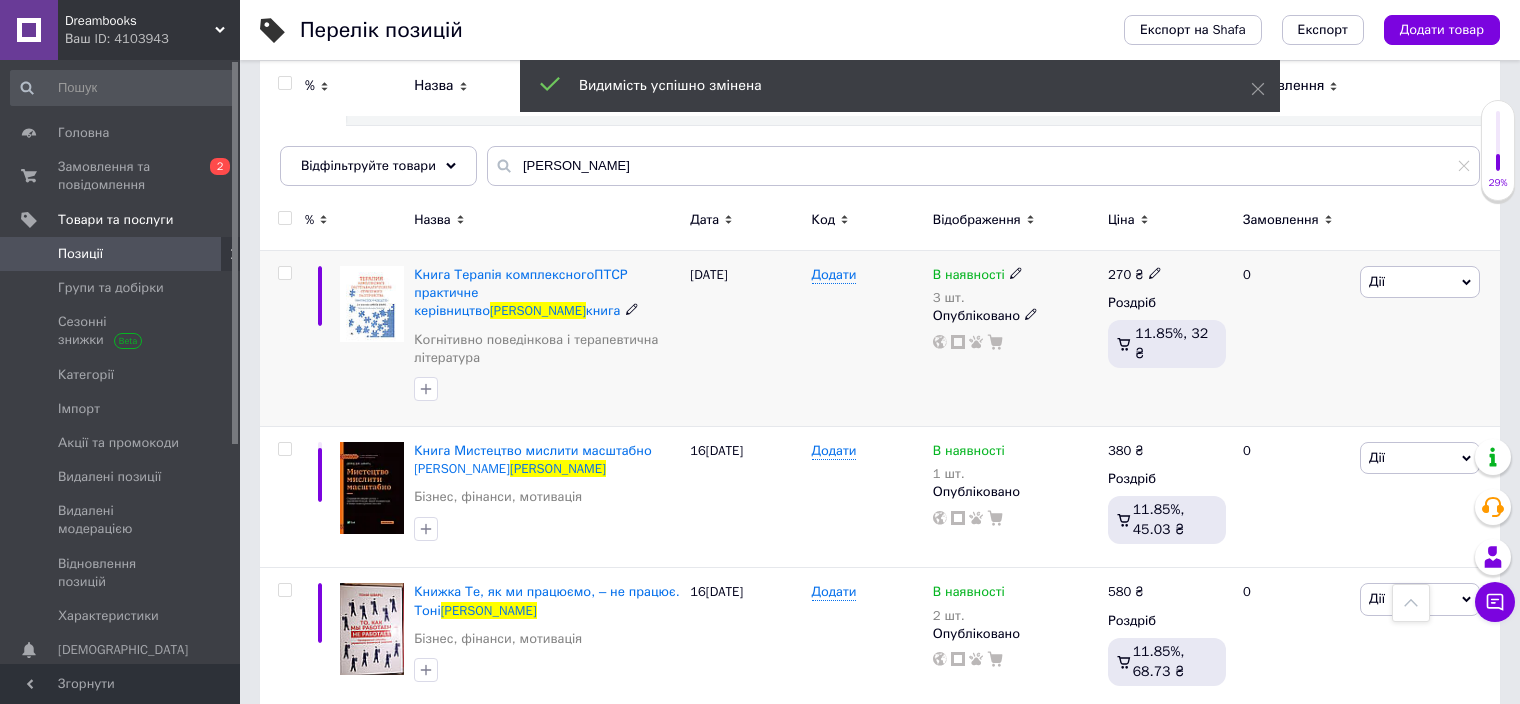 scroll, scrollTop: 0, scrollLeft: 0, axis: both 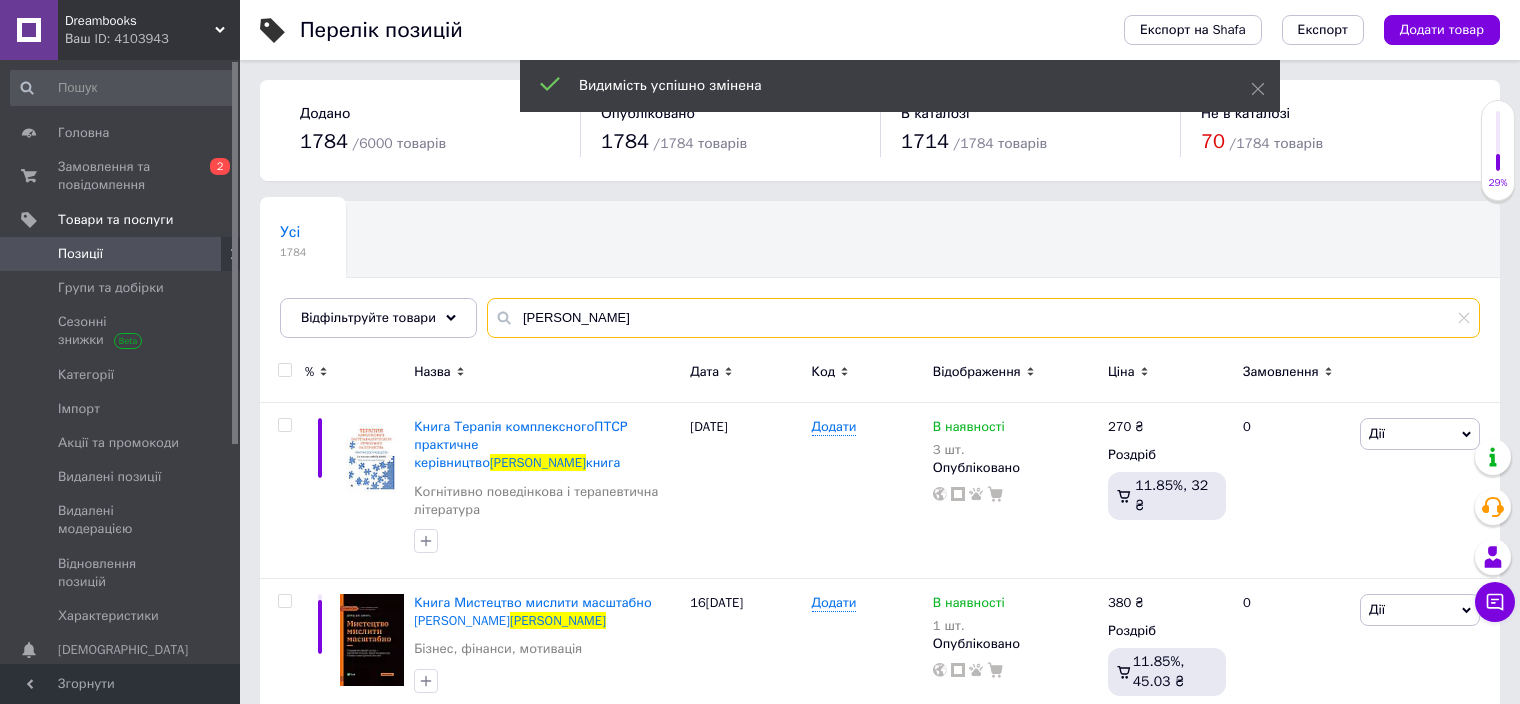 drag, startPoint x: 575, startPoint y: 321, endPoint x: 518, endPoint y: 326, distance: 57.21888 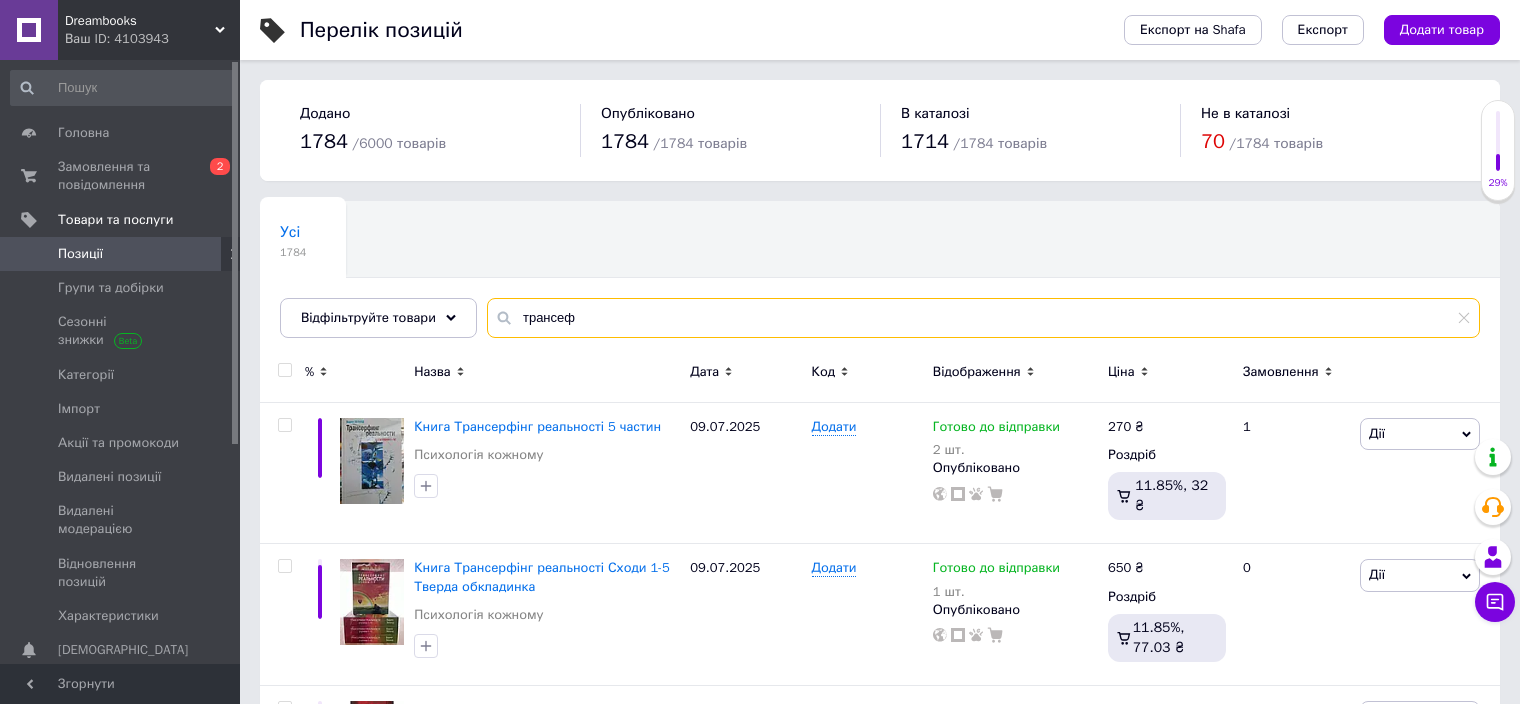 click on "трансеф" at bounding box center (983, 318) 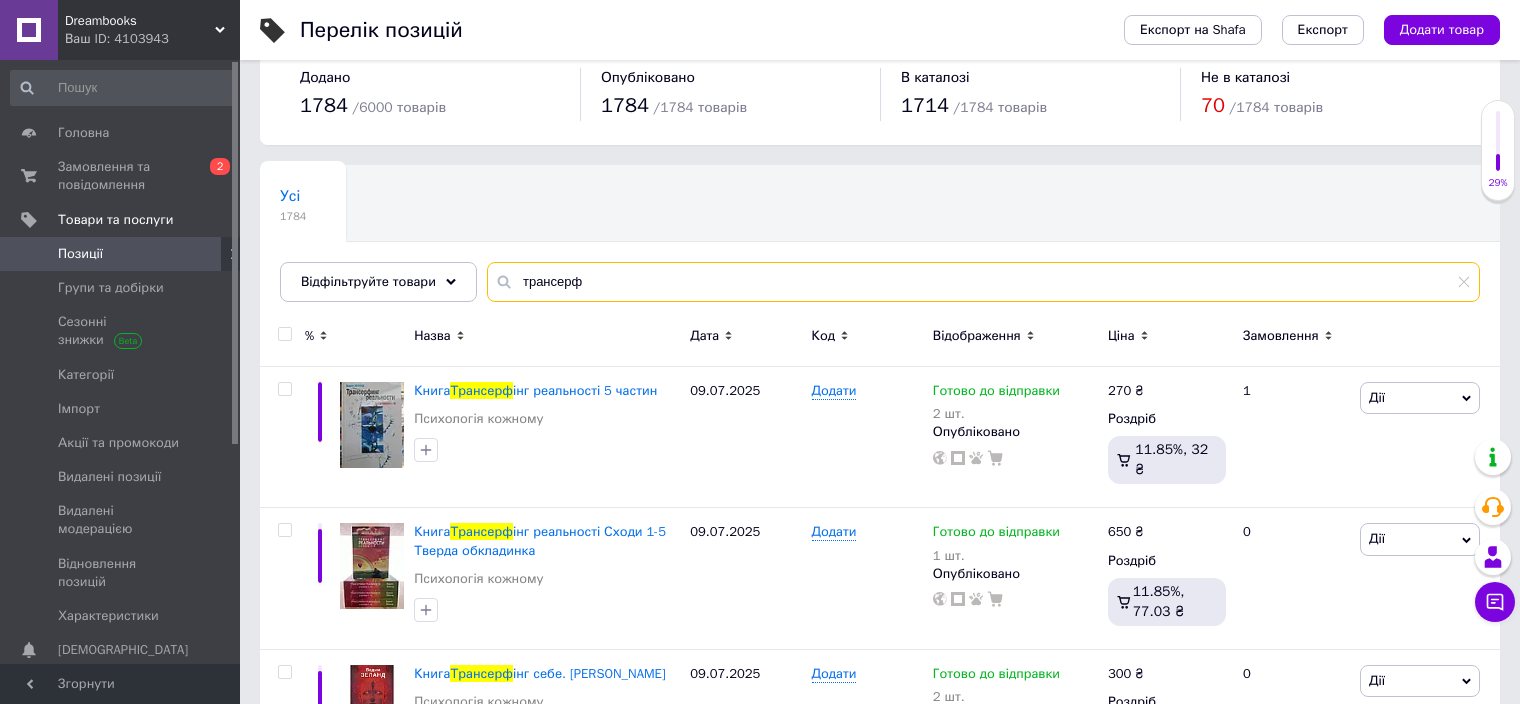 scroll, scrollTop: 100, scrollLeft: 0, axis: vertical 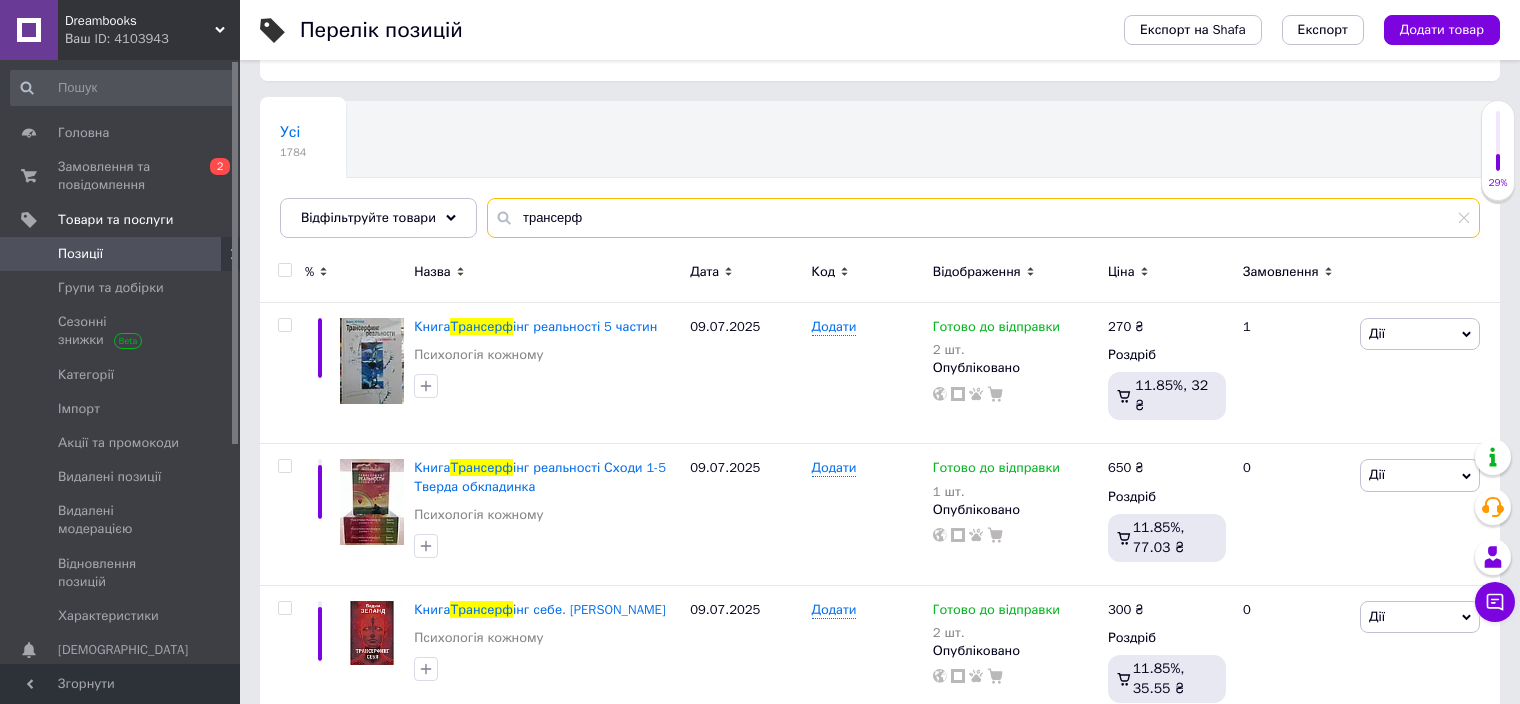 type on "трансерф" 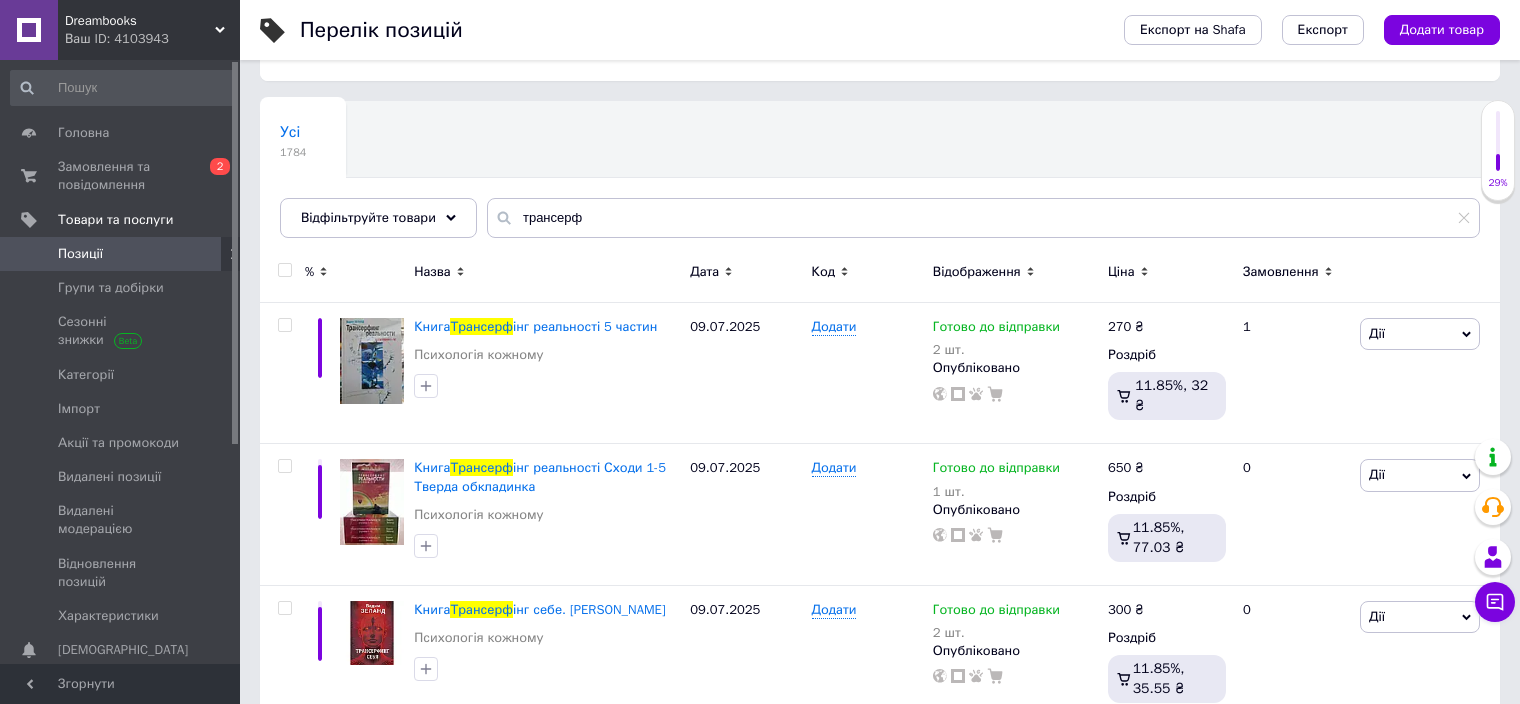 click at bounding box center [284, 270] 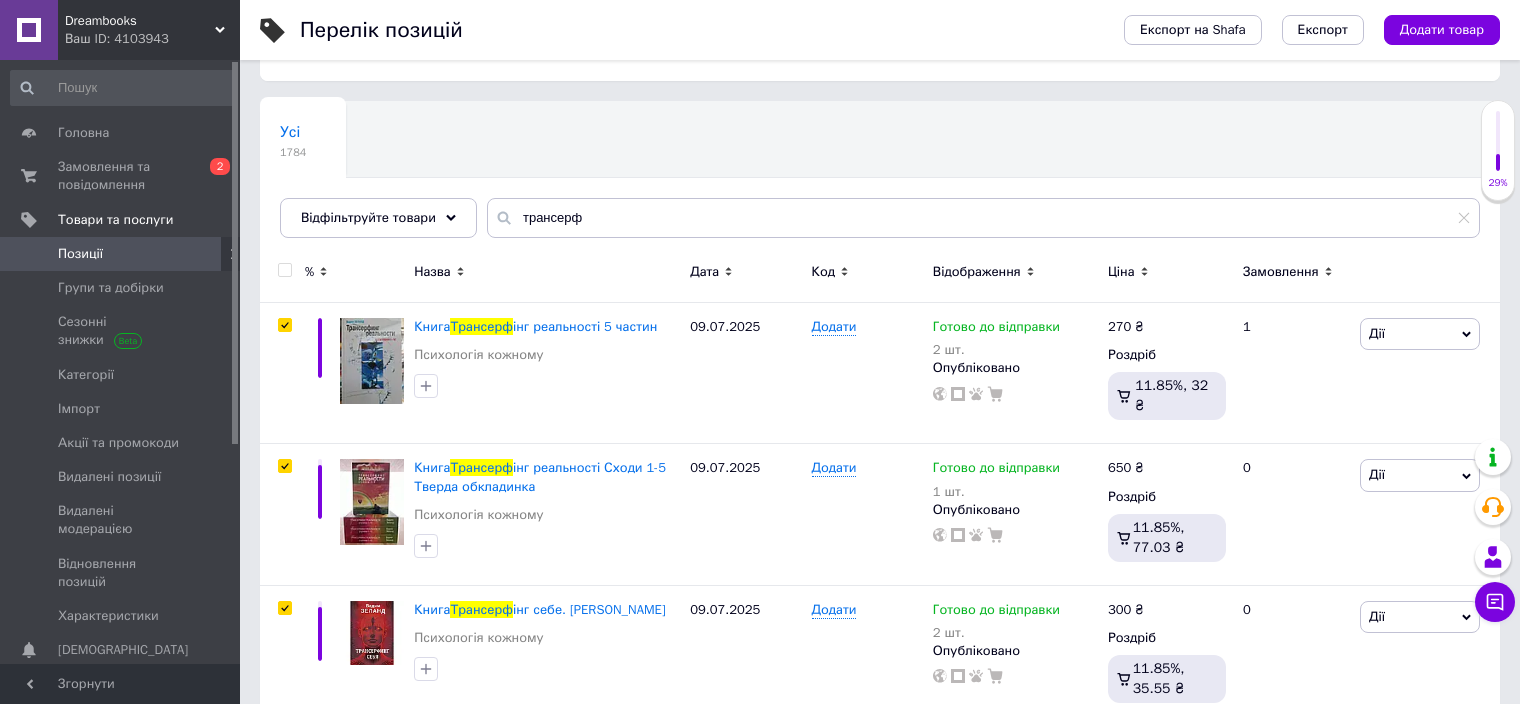 checkbox on "true" 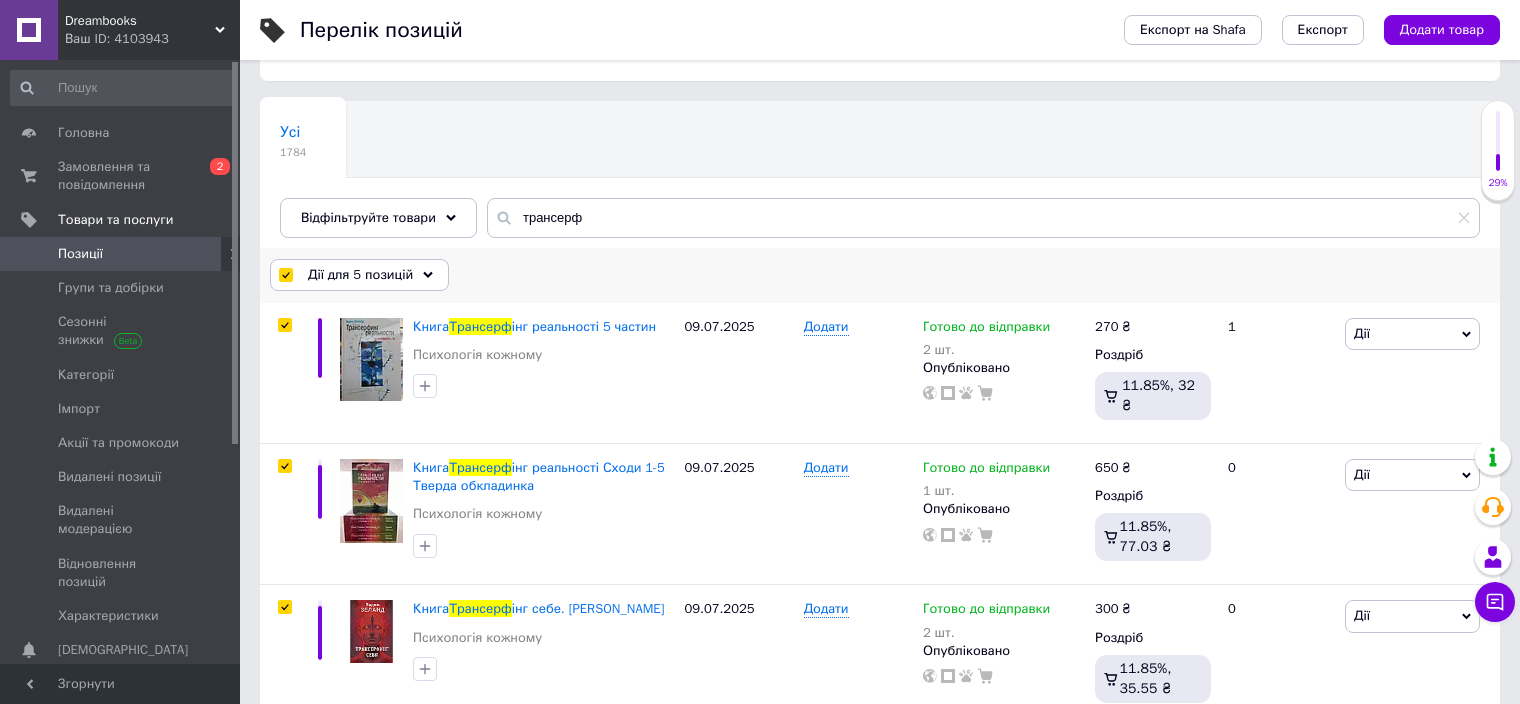 click on "Дії для 5 позицій" at bounding box center (360, 275) 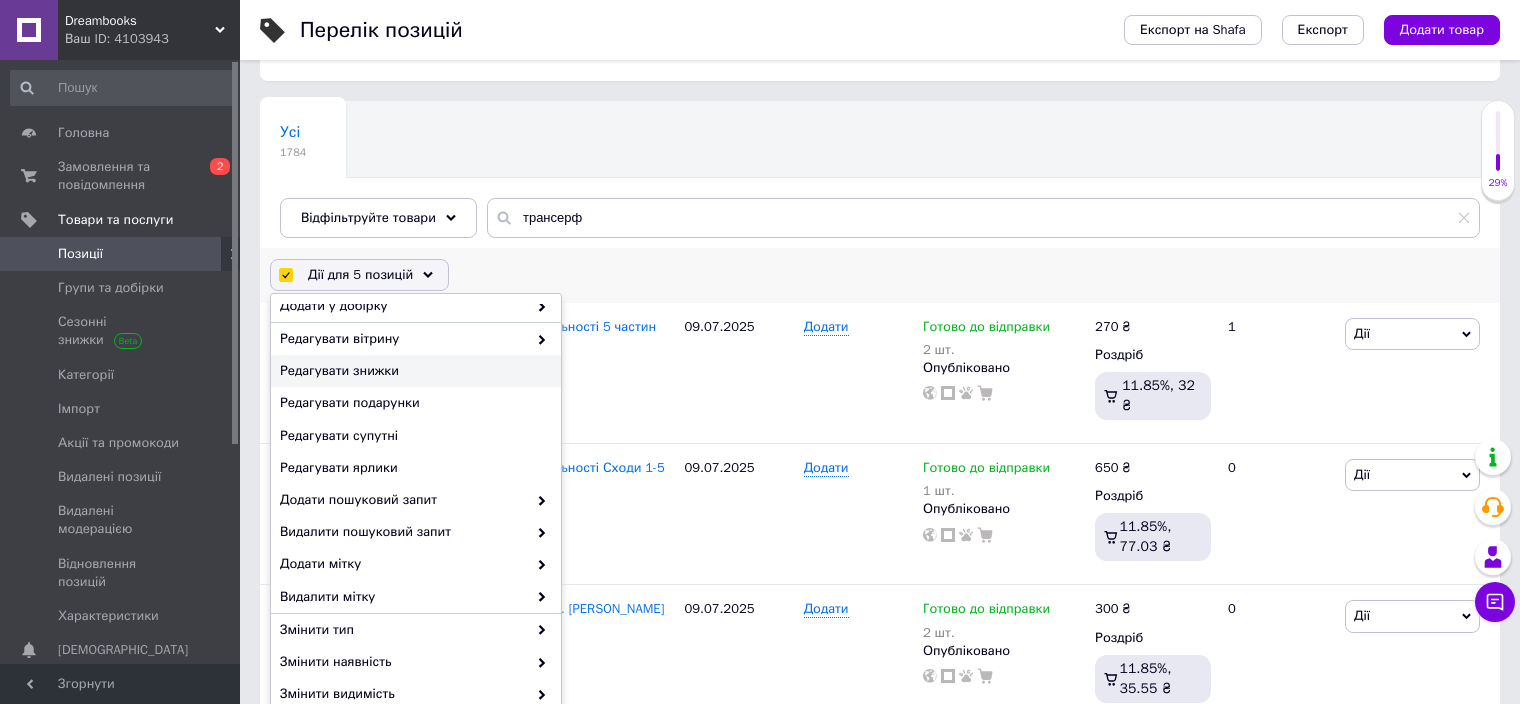 scroll, scrollTop: 151, scrollLeft: 0, axis: vertical 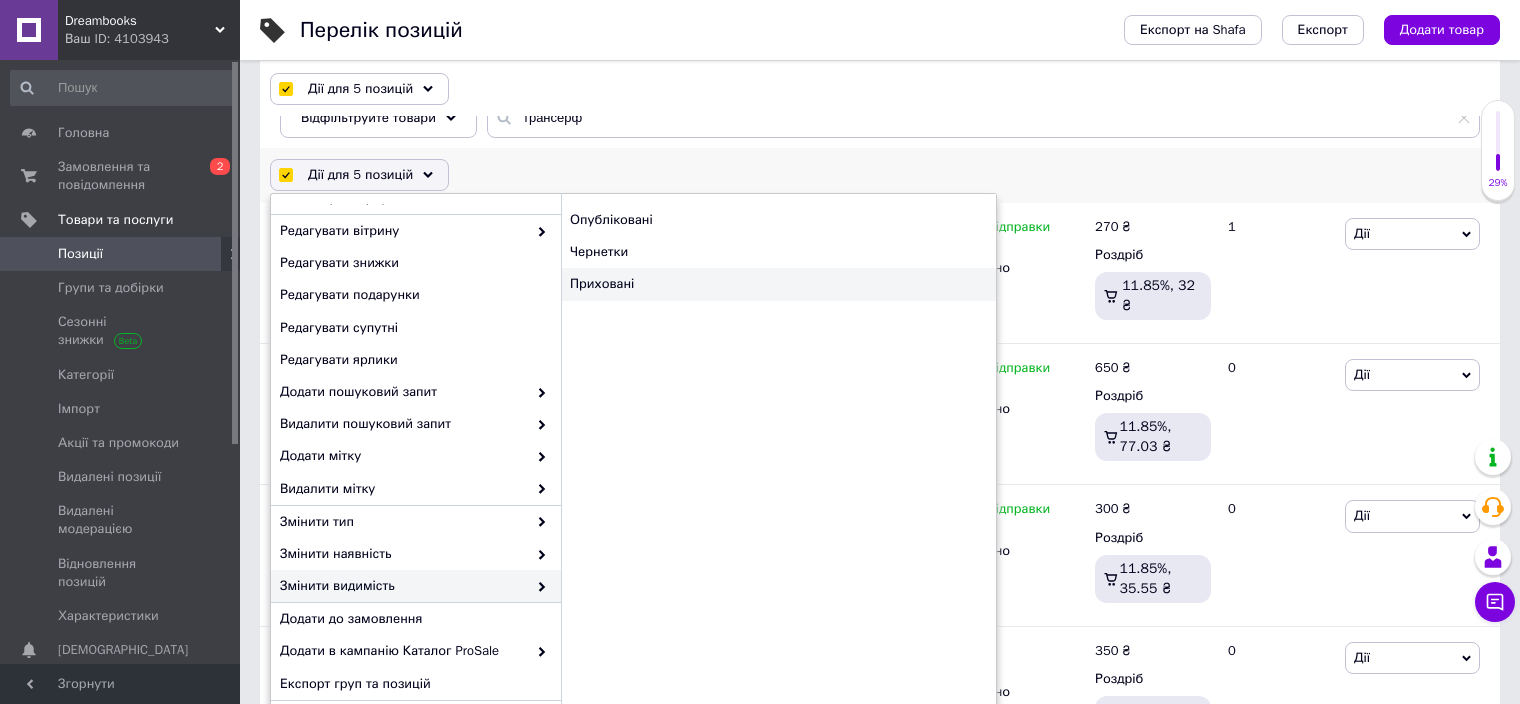 click on "Приховані" at bounding box center (778, 284) 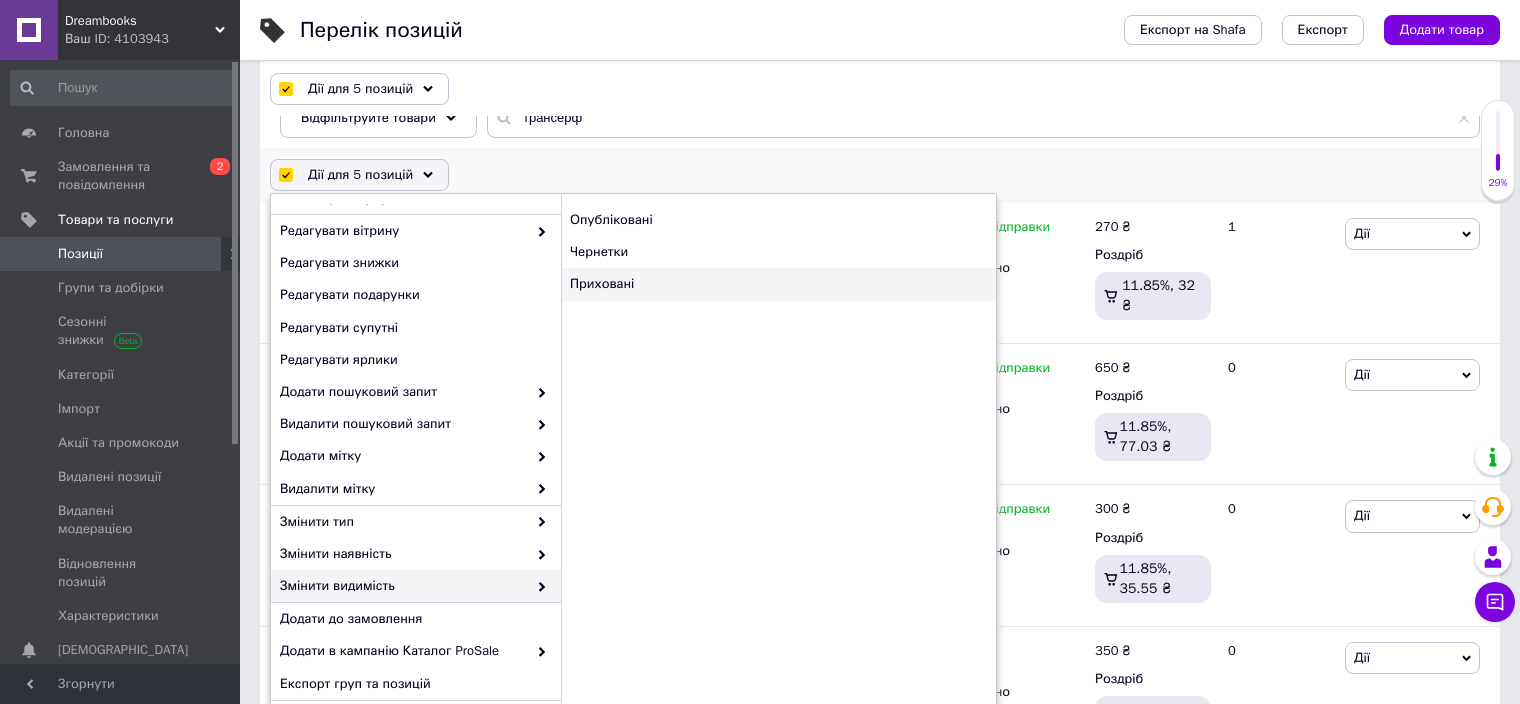 checkbox on "false" 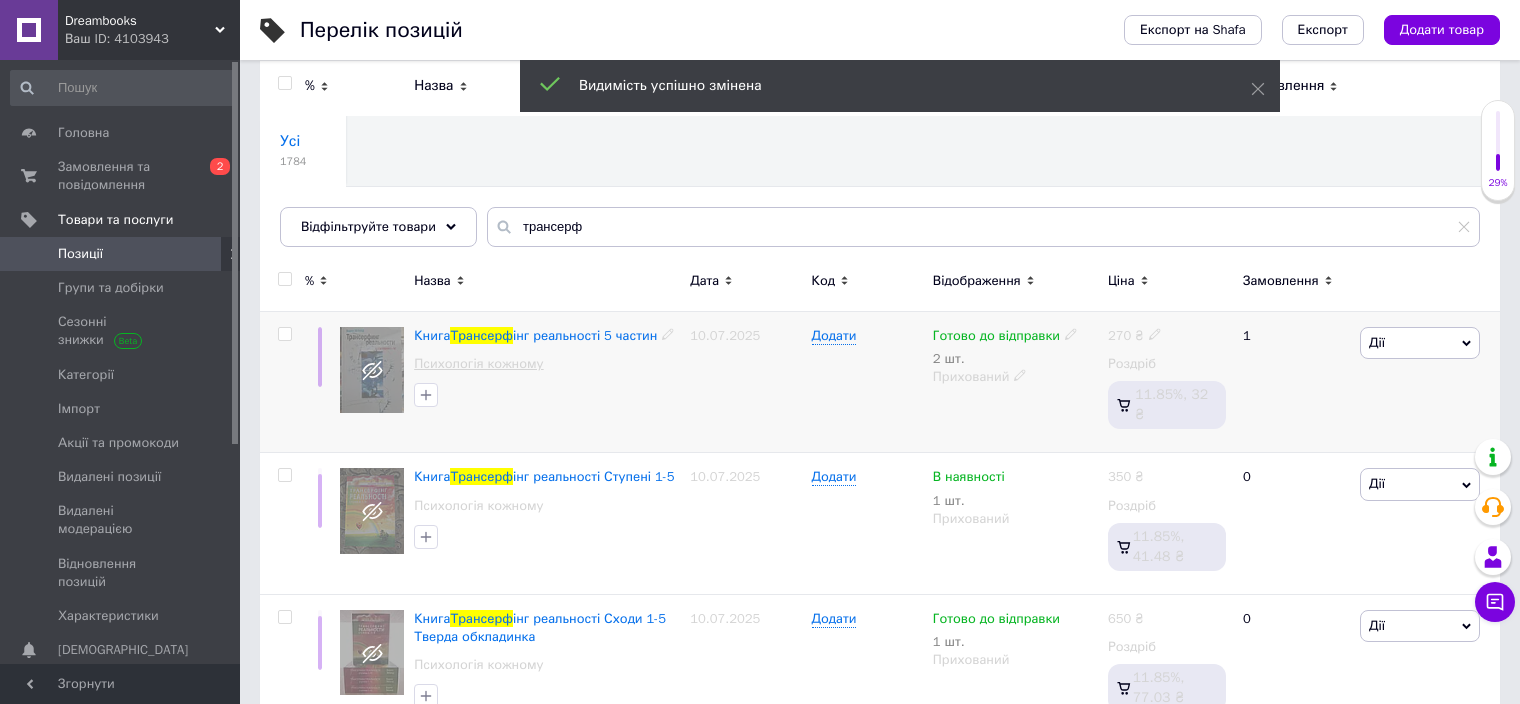 scroll, scrollTop: 0, scrollLeft: 0, axis: both 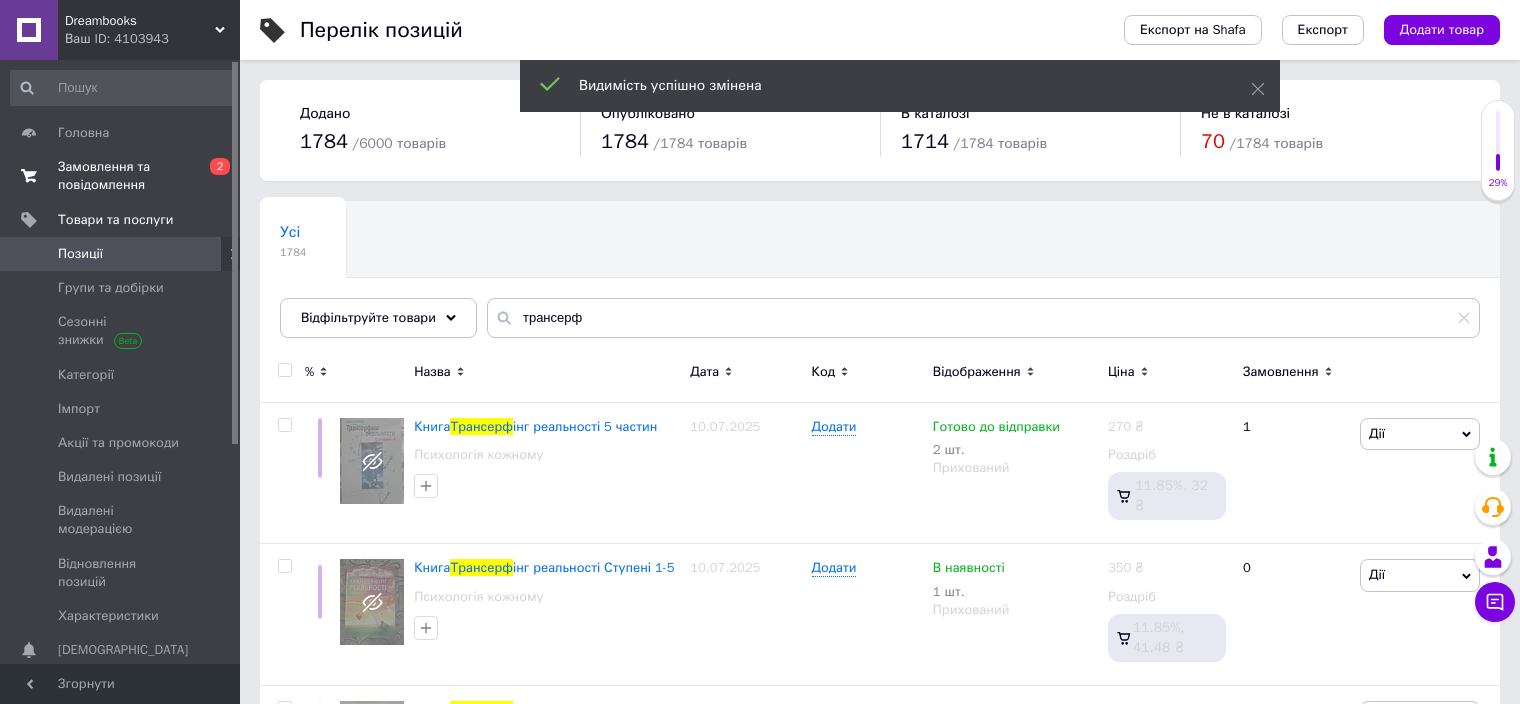 click on "Замовлення та повідомлення" at bounding box center [121, 176] 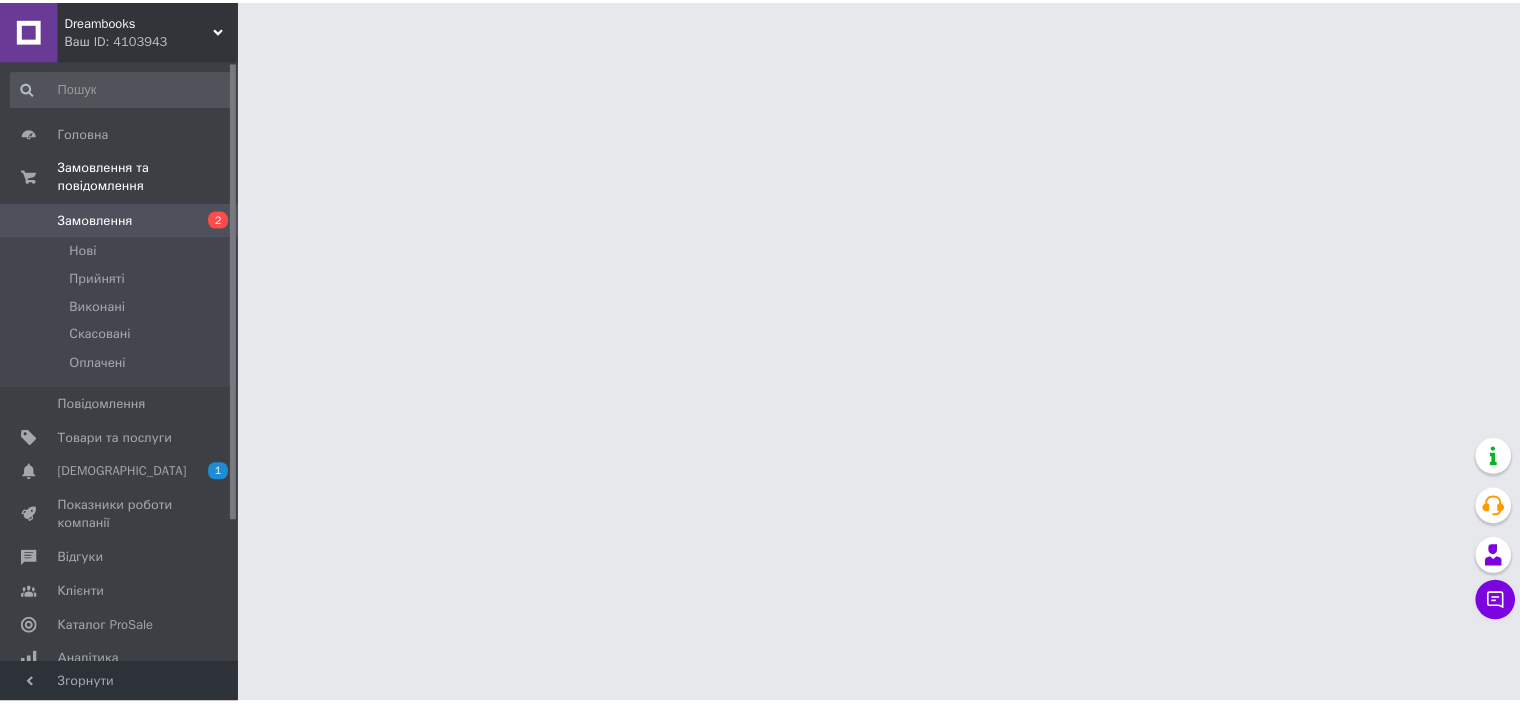 scroll, scrollTop: 0, scrollLeft: 0, axis: both 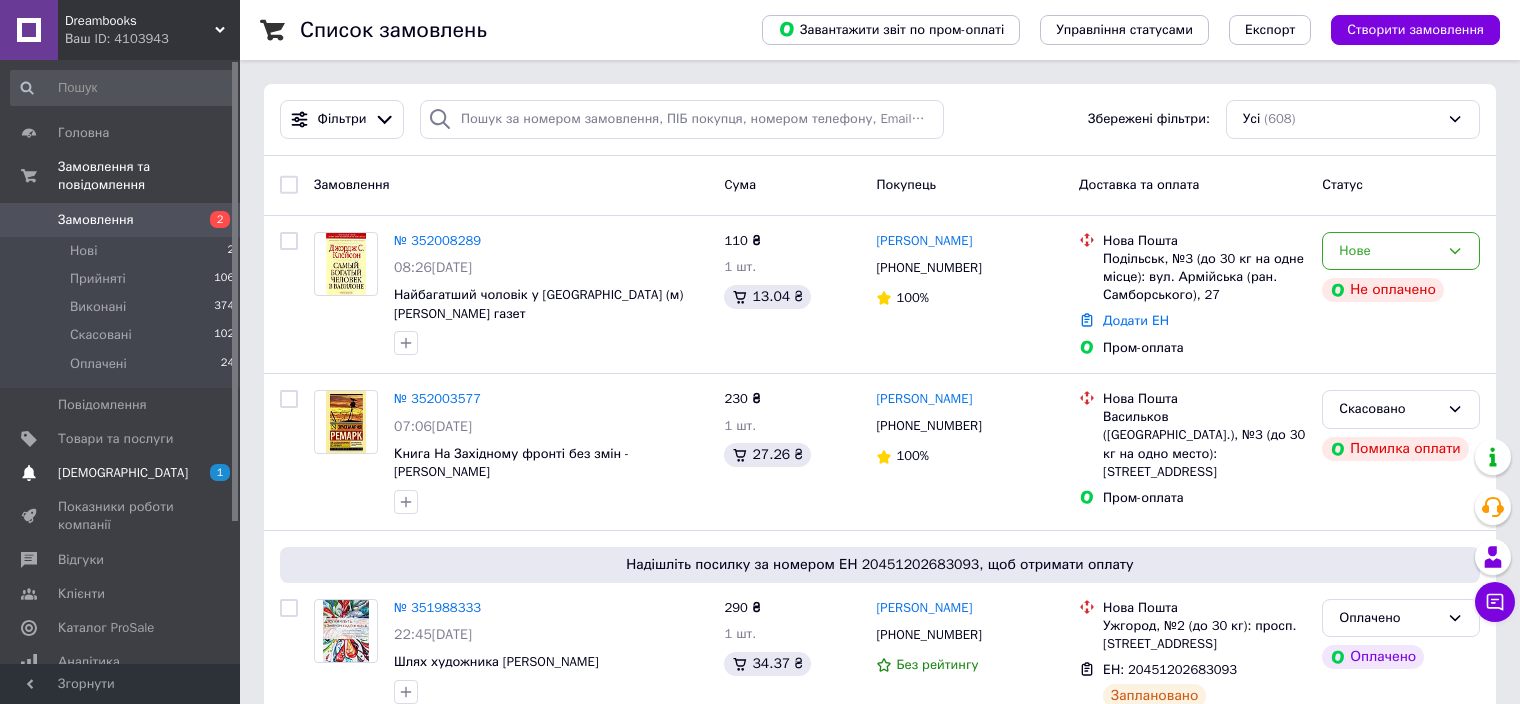 click on "[DEMOGRAPHIC_DATA]" at bounding box center (121, 473) 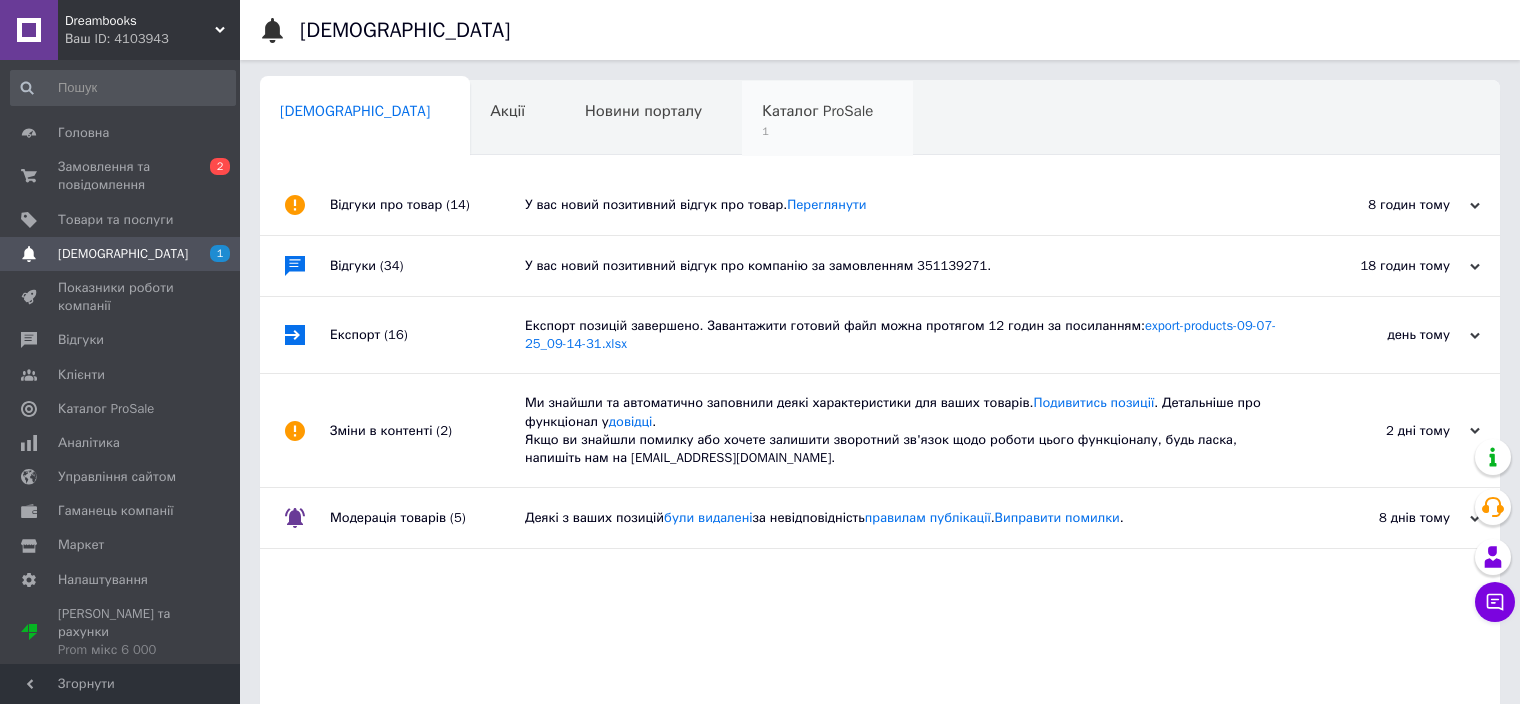 click on "Каталог ProSale" at bounding box center (817, 111) 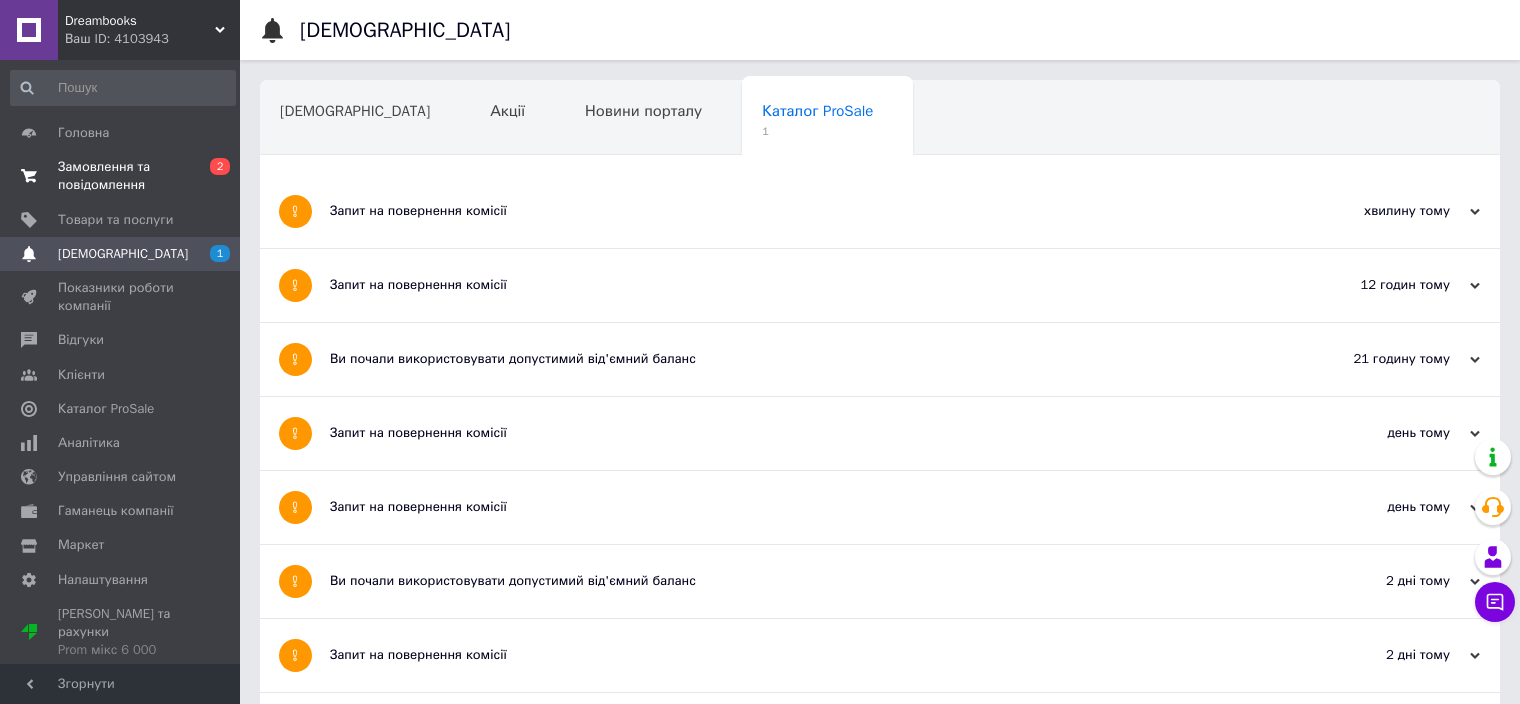 click on "Замовлення та повідомлення" at bounding box center (121, 176) 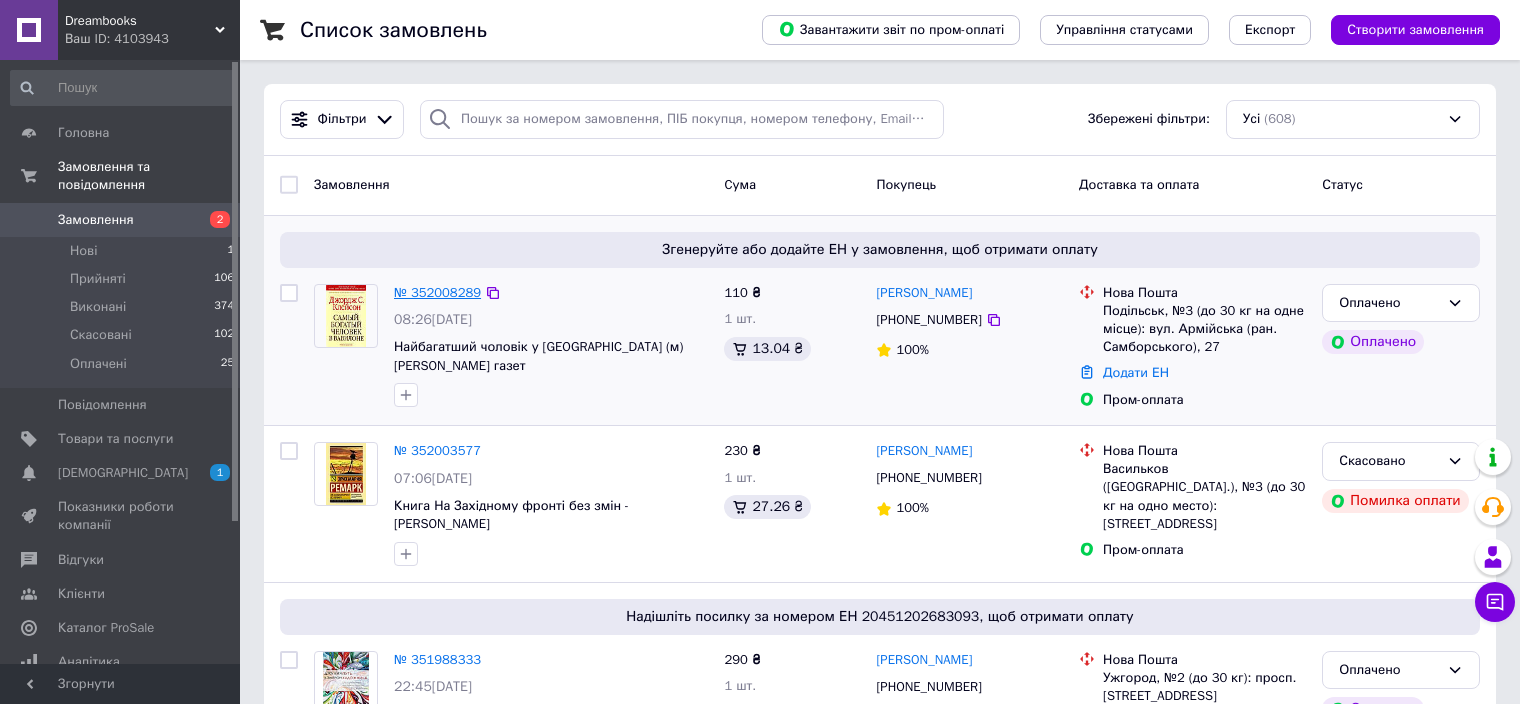 click on "№ 352008289" at bounding box center [437, 292] 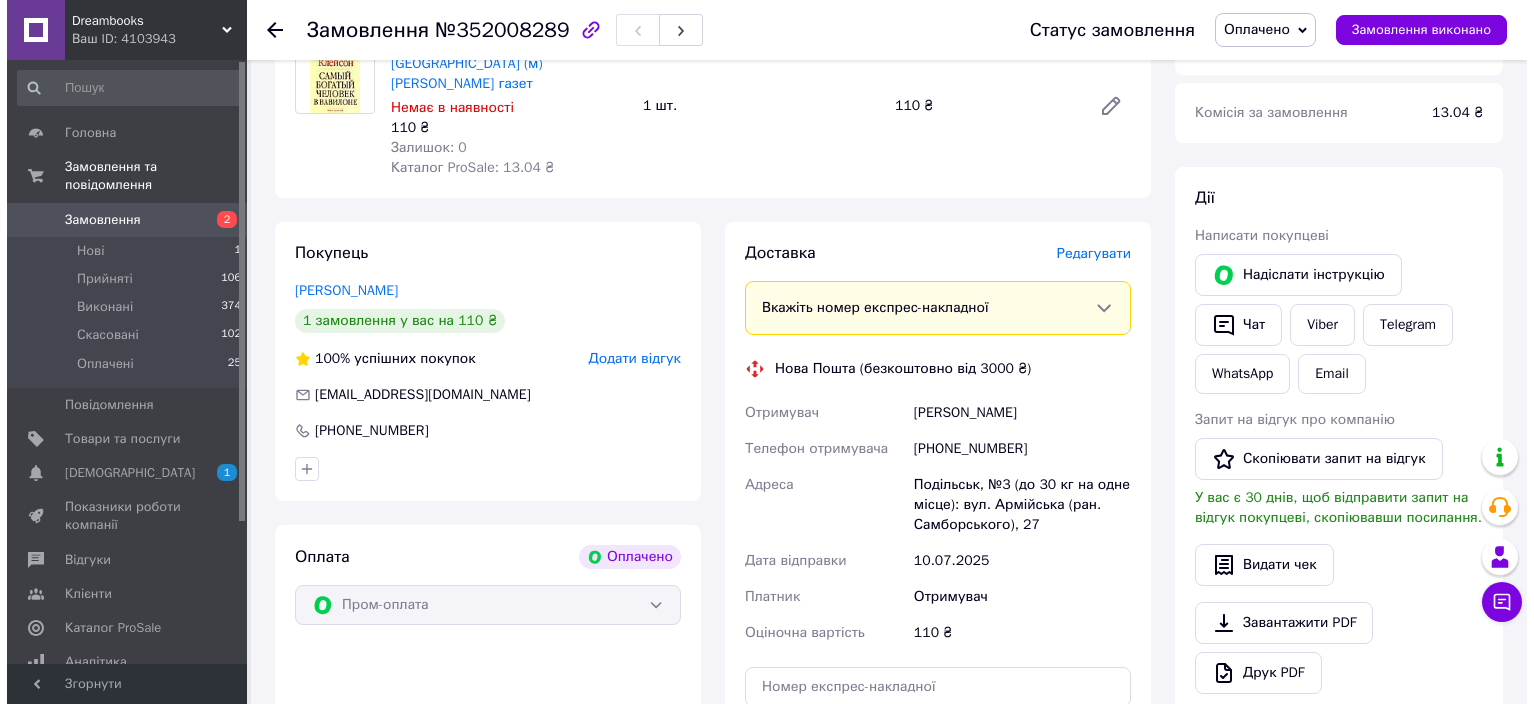 scroll, scrollTop: 800, scrollLeft: 0, axis: vertical 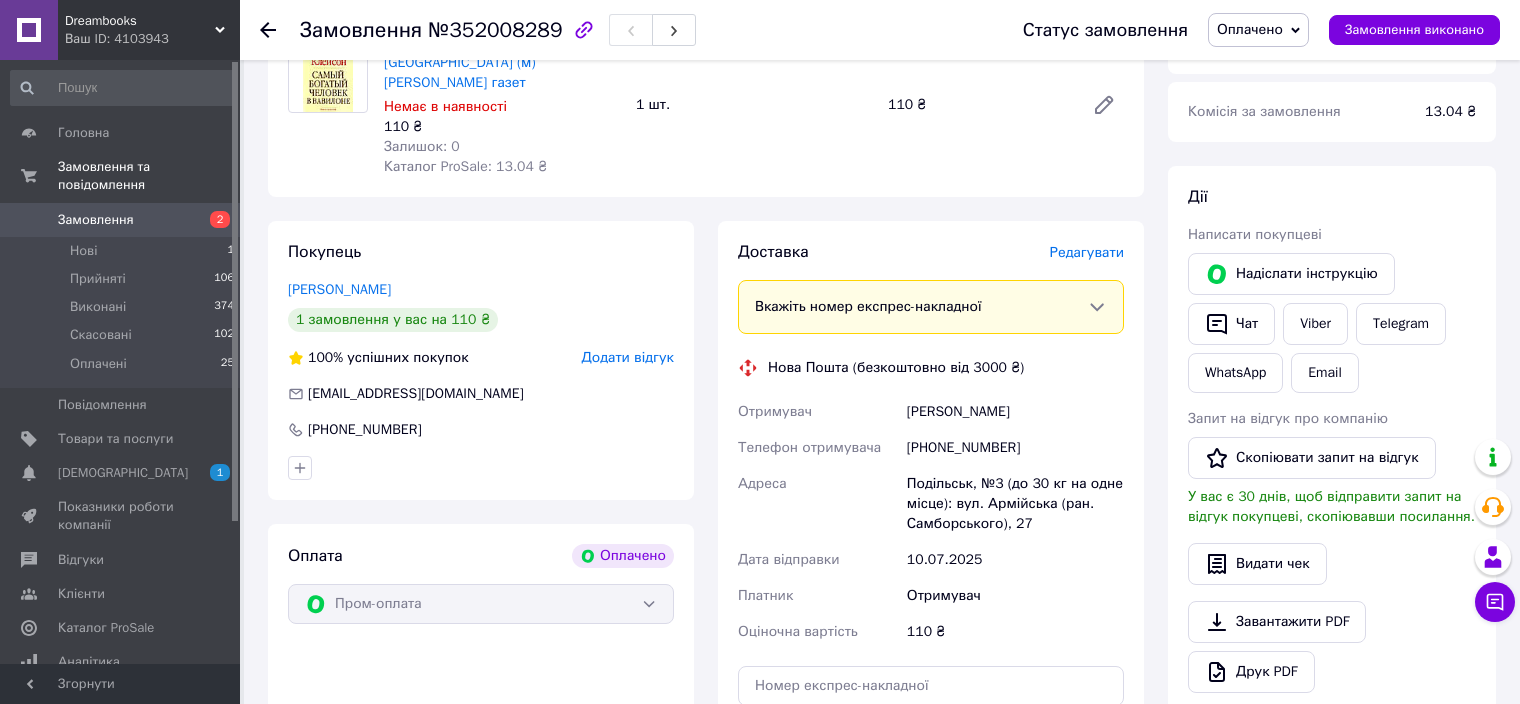 click on "Редагувати" at bounding box center [1087, 252] 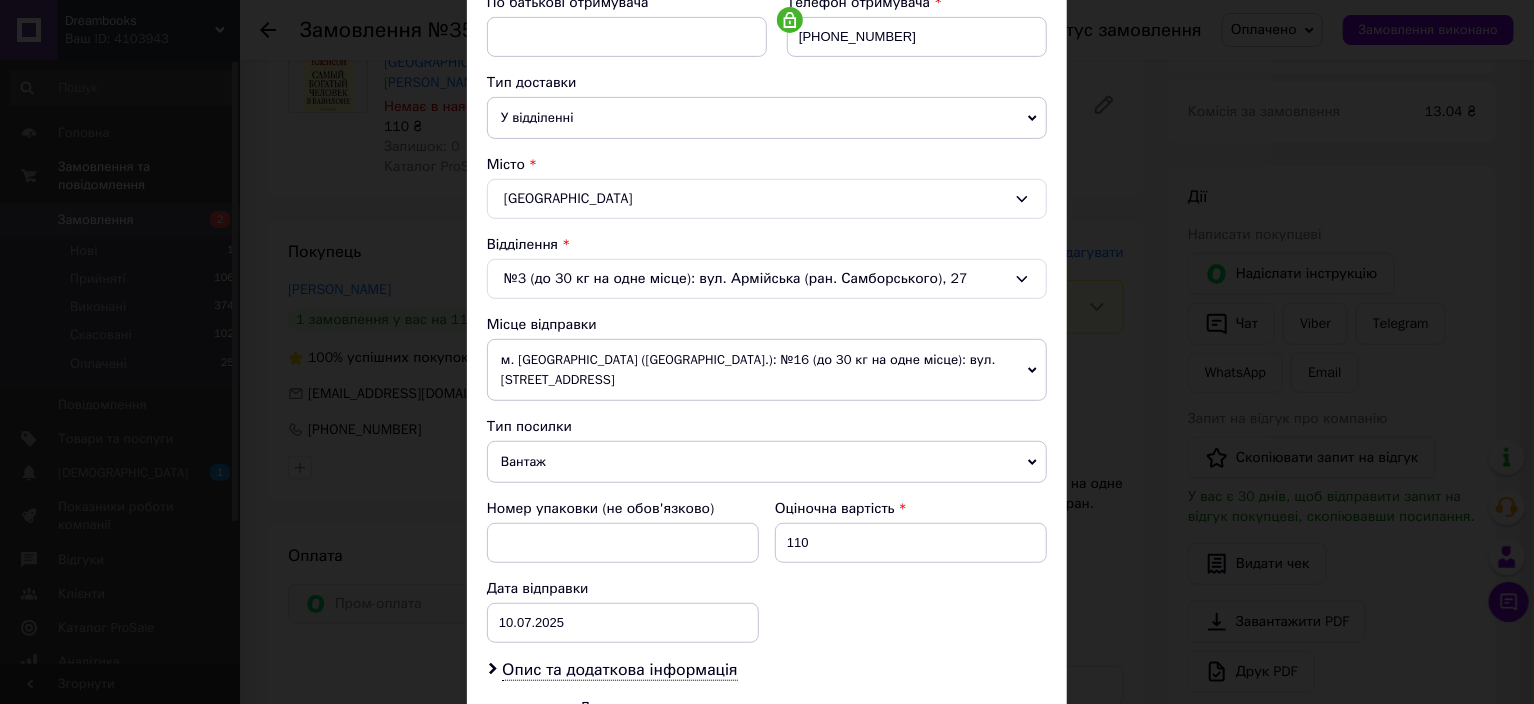 scroll, scrollTop: 618, scrollLeft: 0, axis: vertical 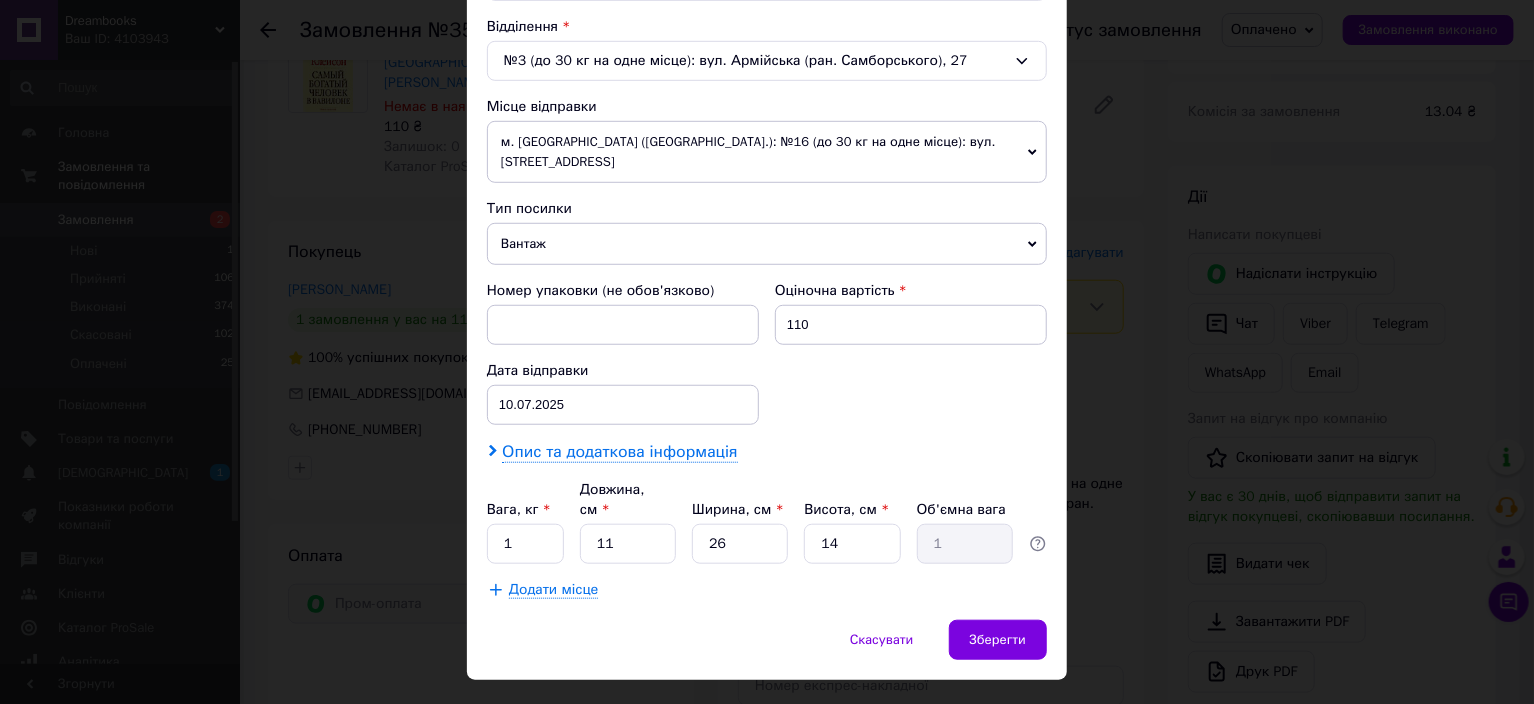 click on "Опис та додаткова інформація" at bounding box center (619, 452) 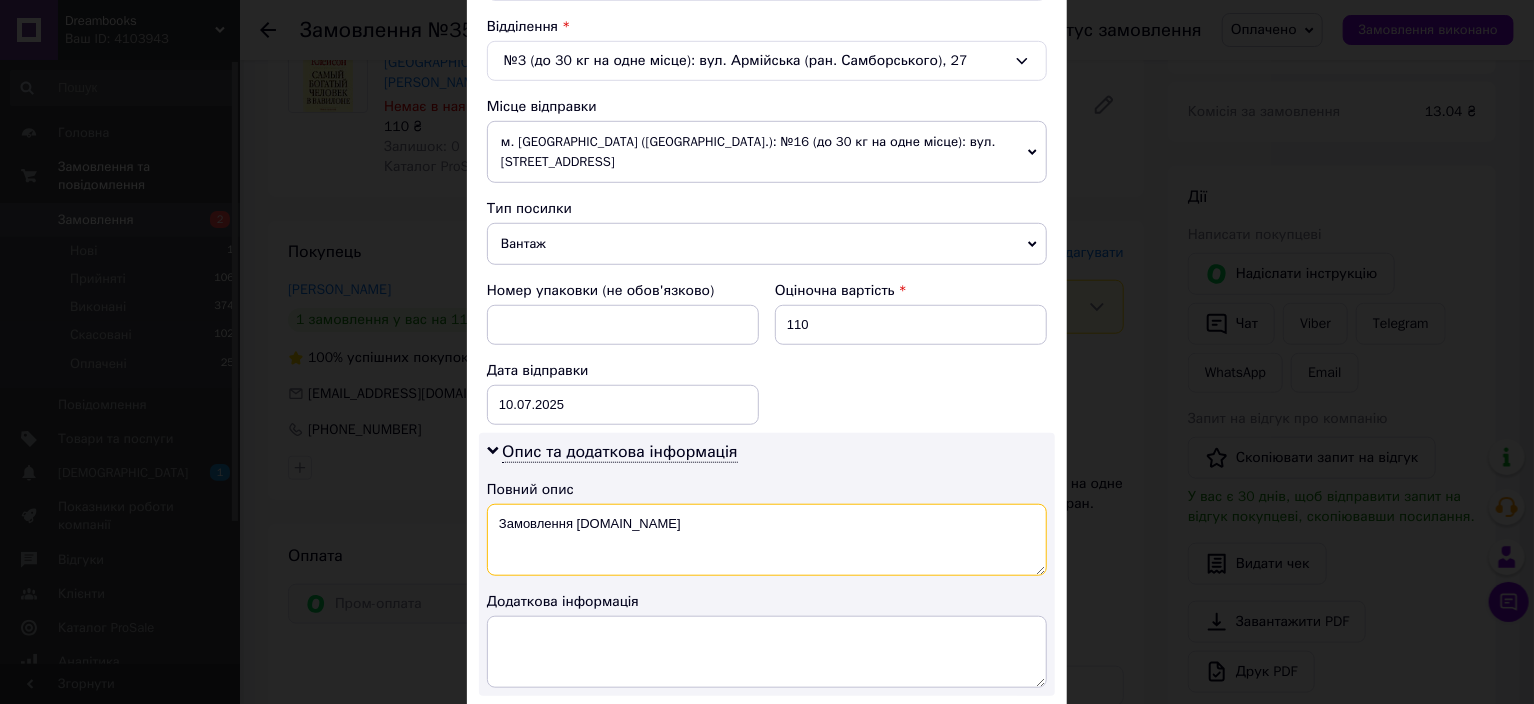 drag, startPoint x: 638, startPoint y: 505, endPoint x: 497, endPoint y: 509, distance: 141.05673 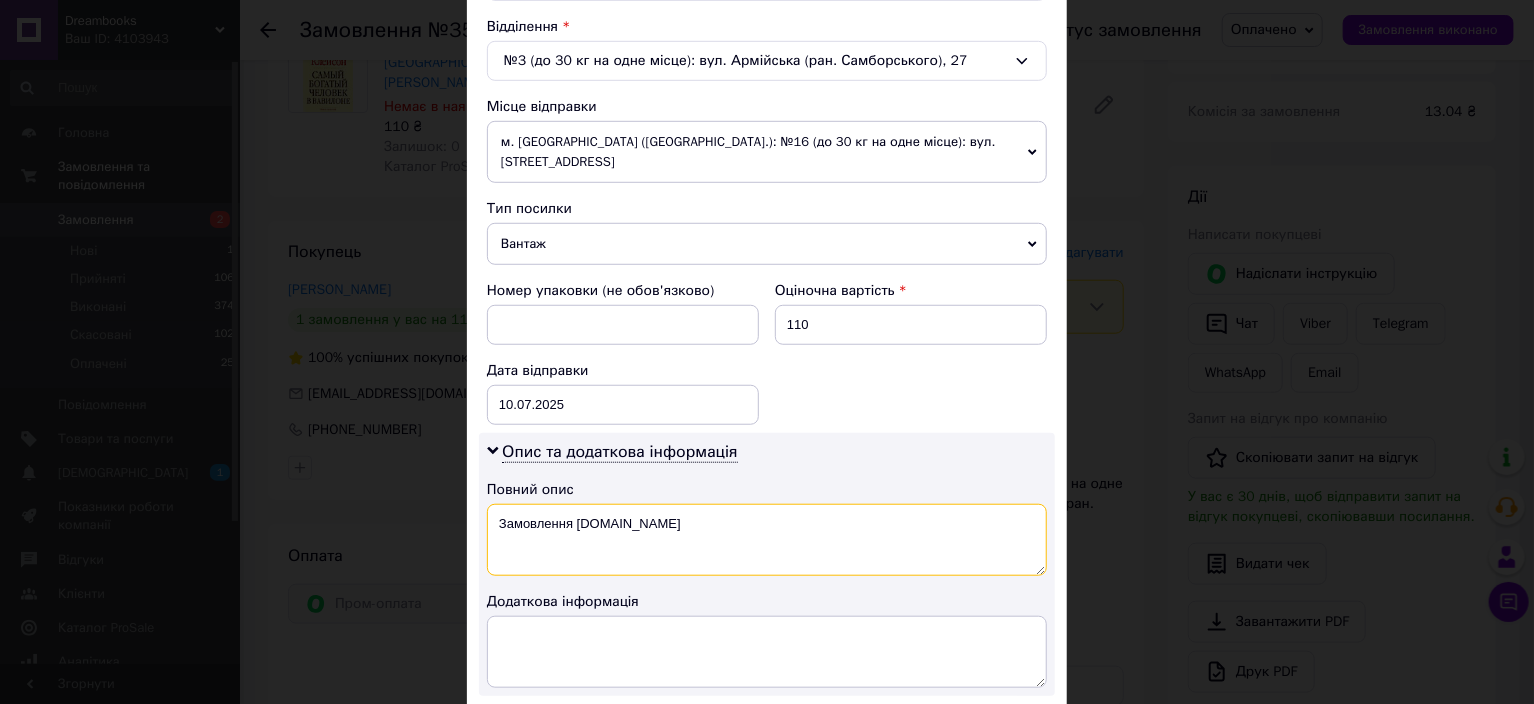 click on "Замовлення Prom.ua" at bounding box center [767, 540] 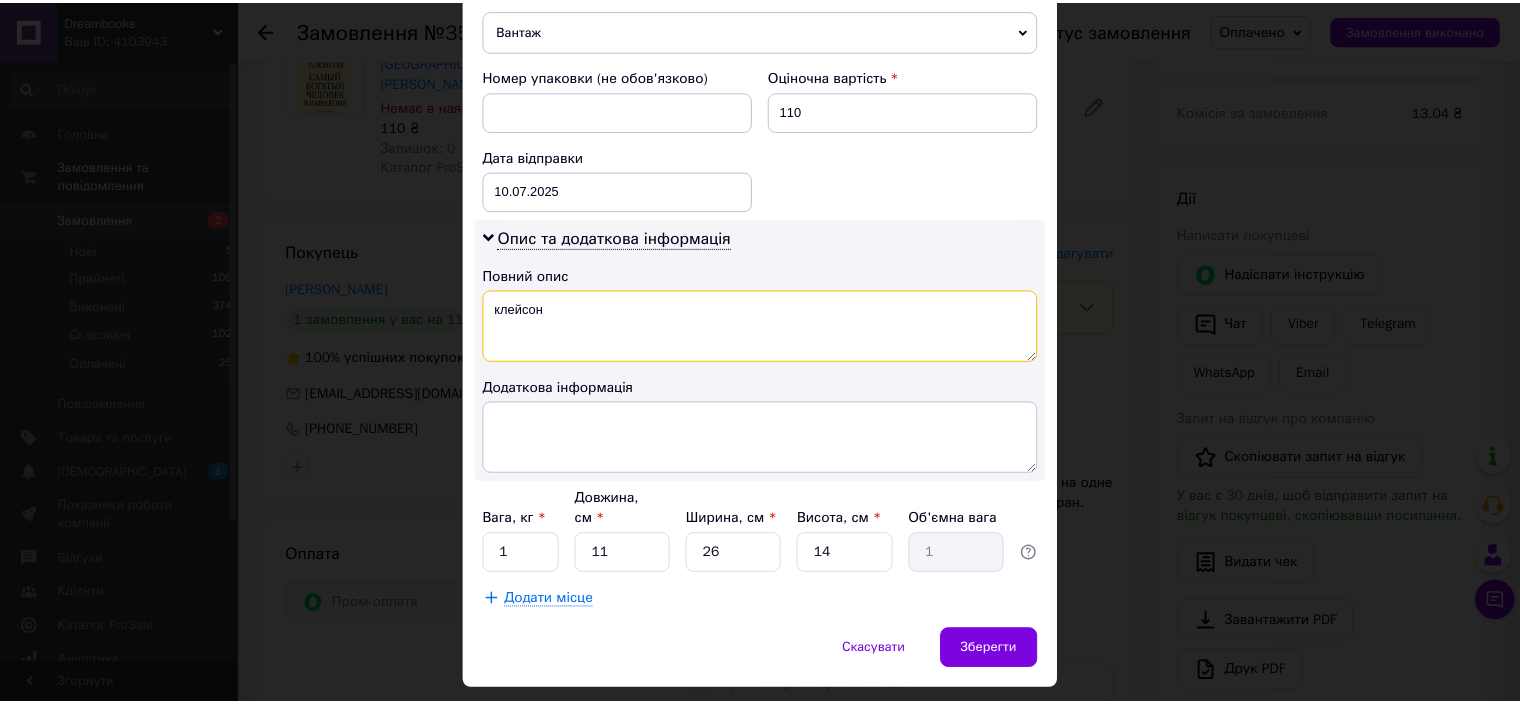 scroll, scrollTop: 841, scrollLeft: 0, axis: vertical 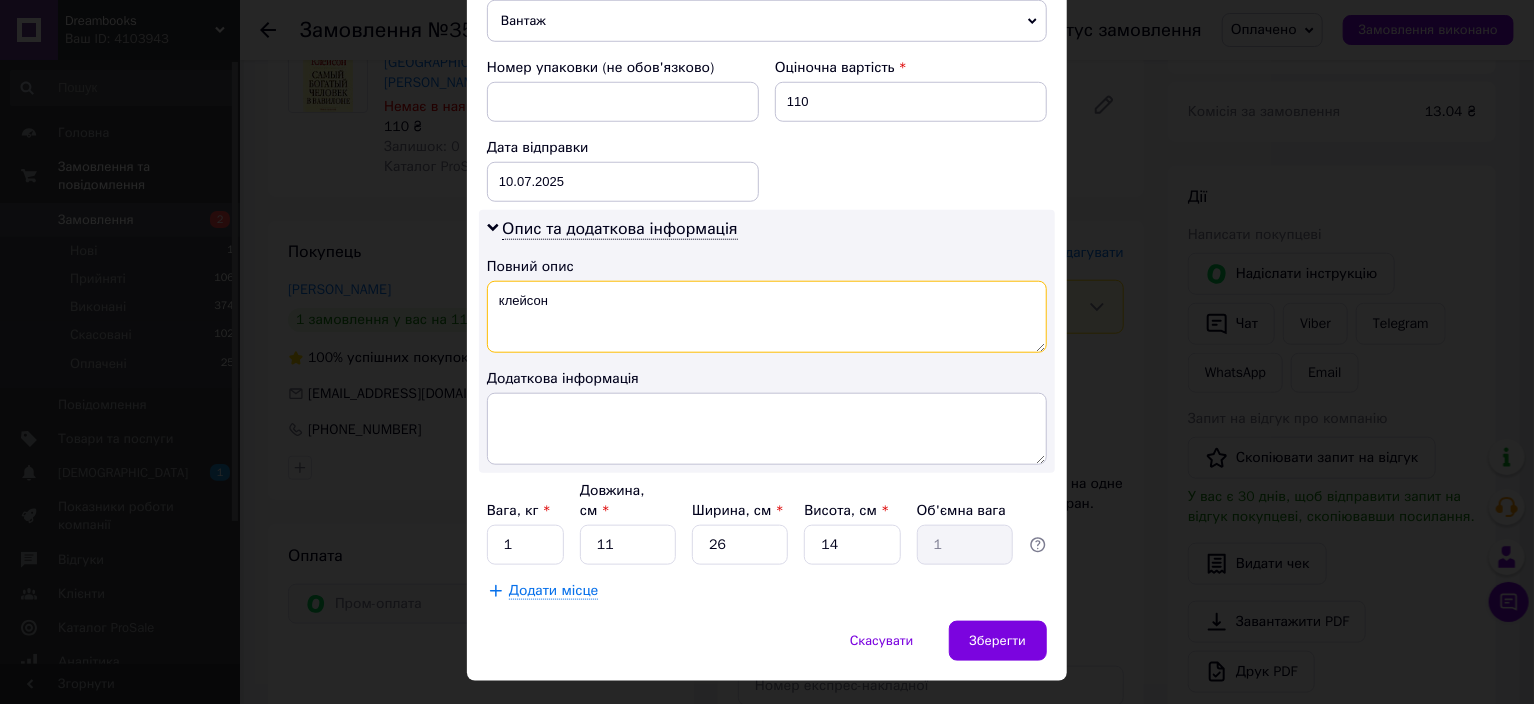 click on "клейсон" at bounding box center [767, 317] 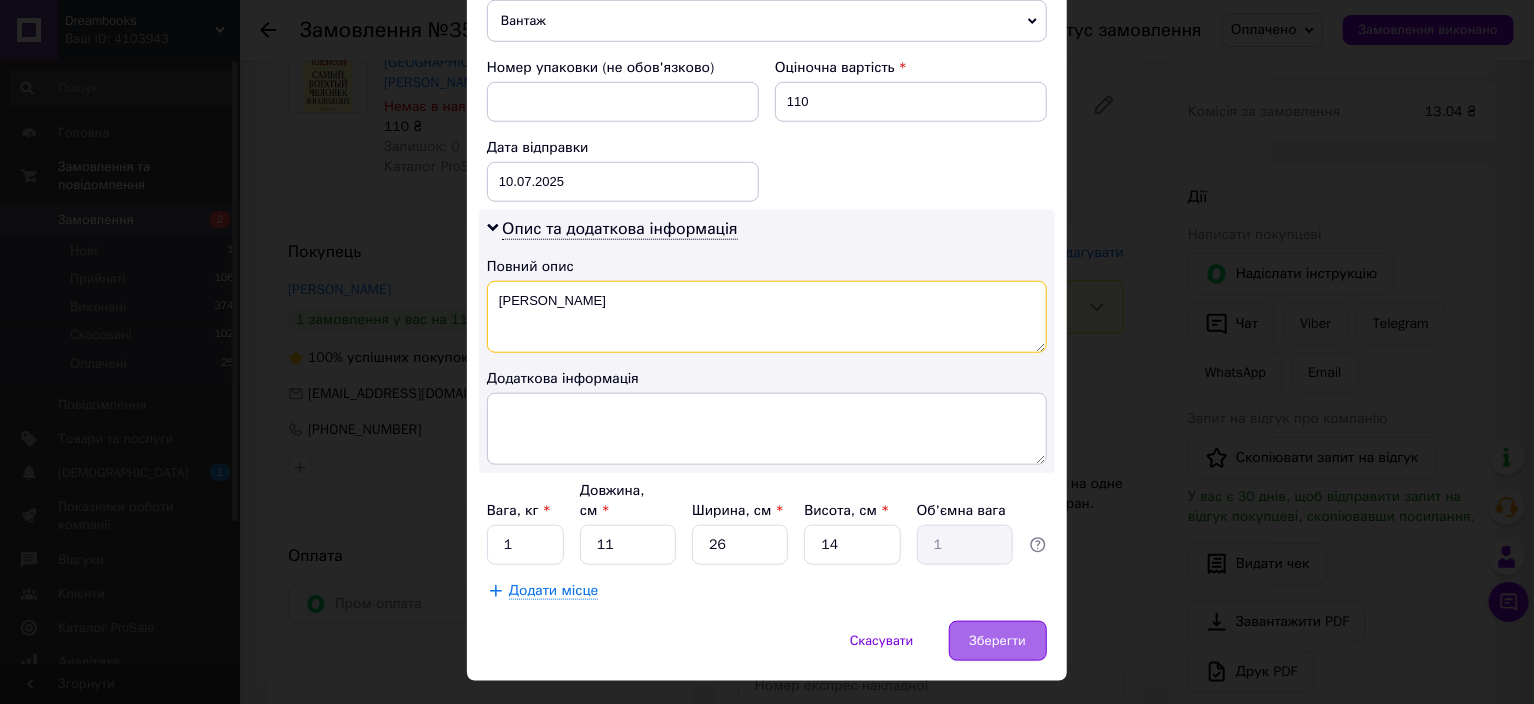 type on "Клейсон" 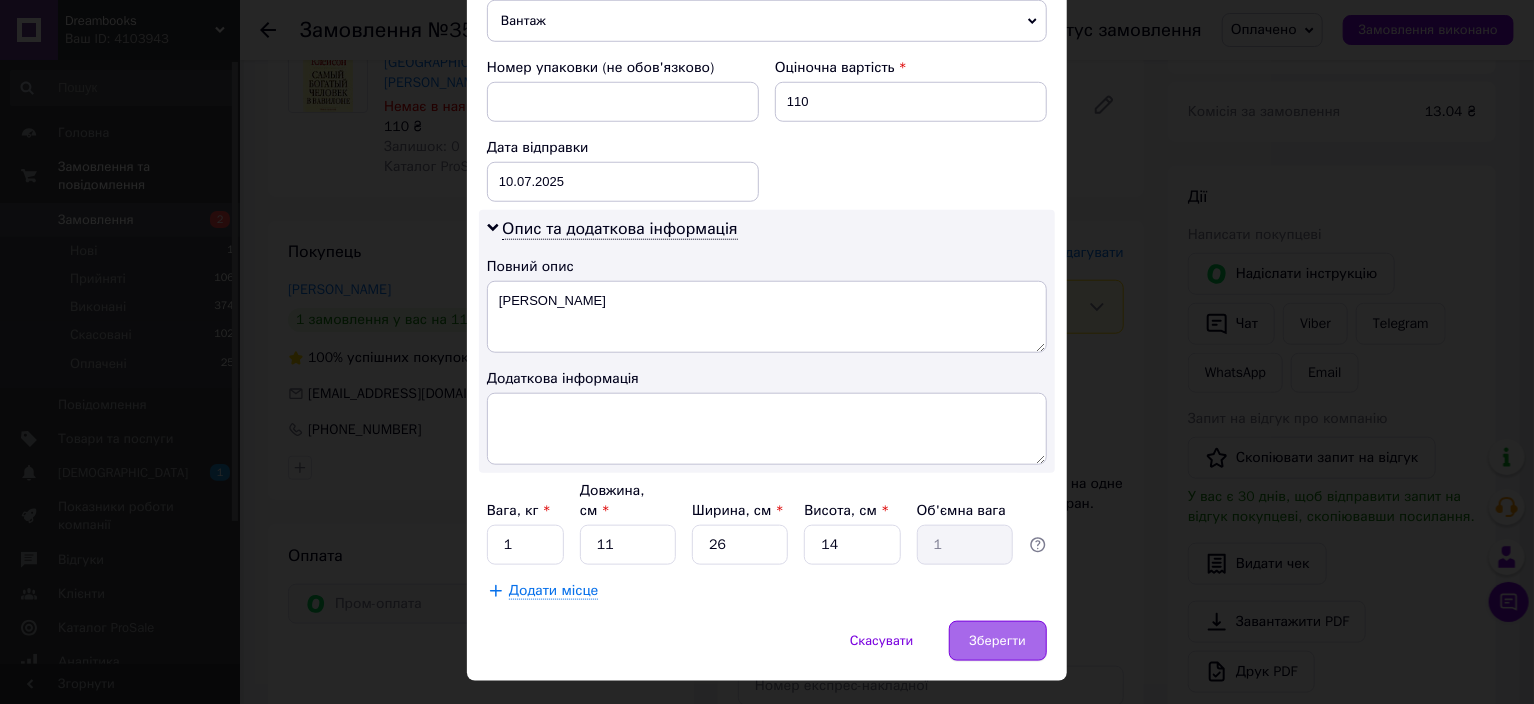 click on "Зберегти" at bounding box center [998, 641] 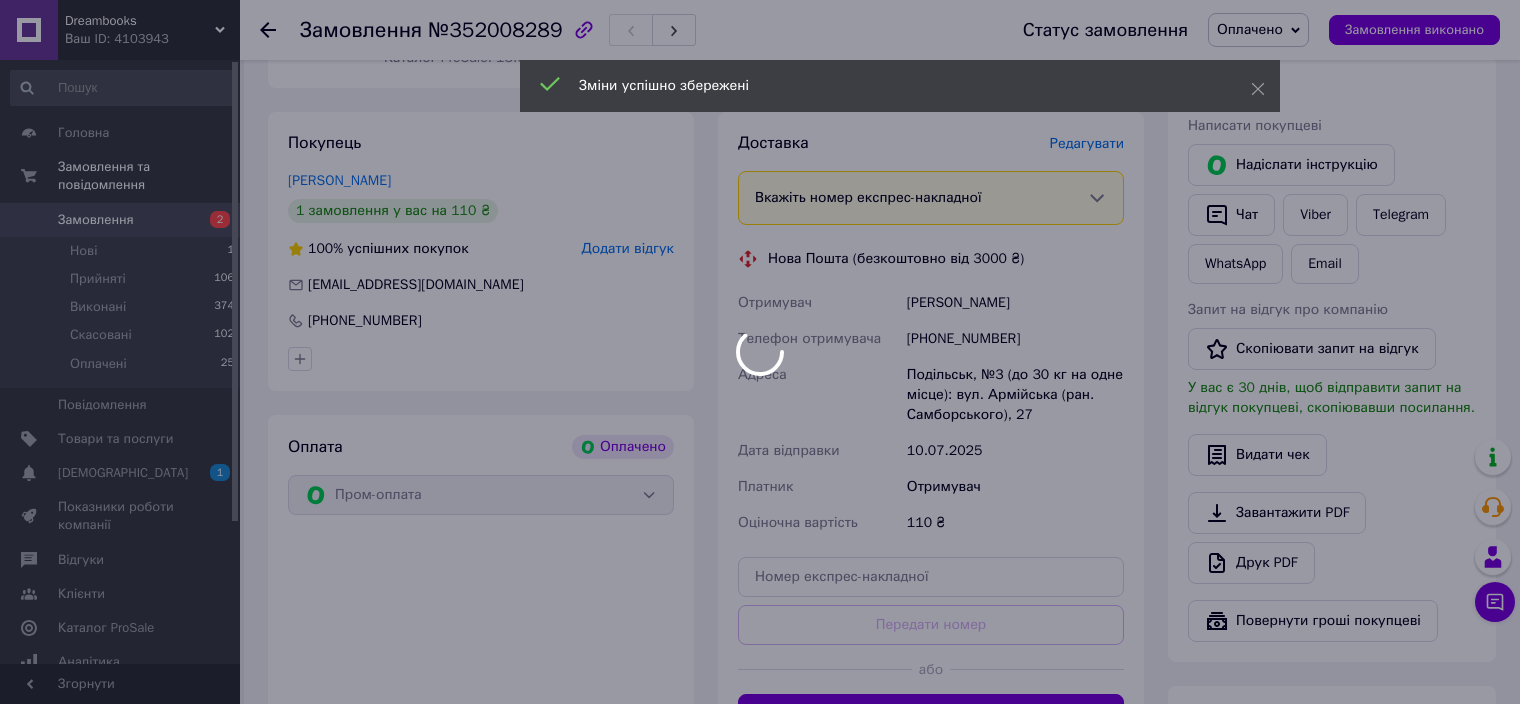scroll, scrollTop: 1000, scrollLeft: 0, axis: vertical 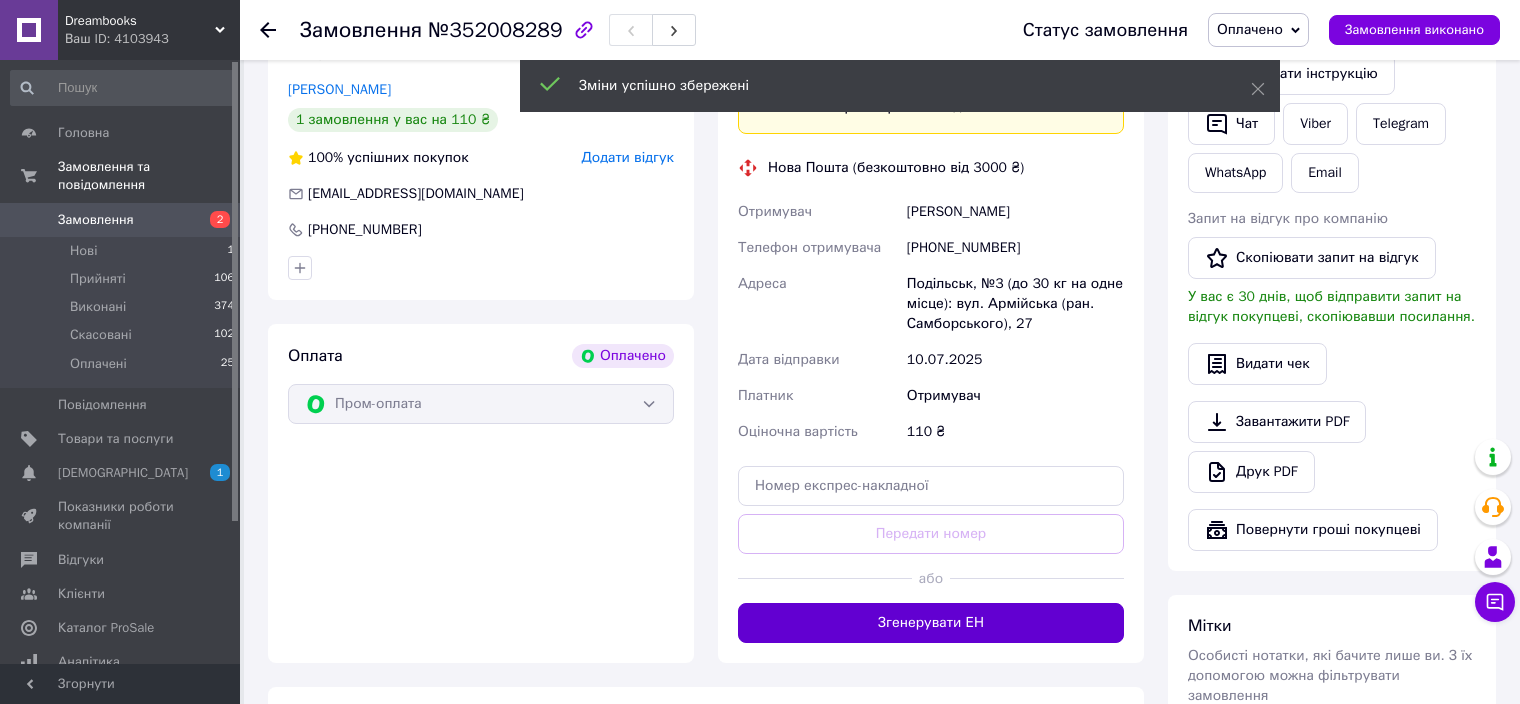 click on "Згенерувати ЕН" at bounding box center (931, 623) 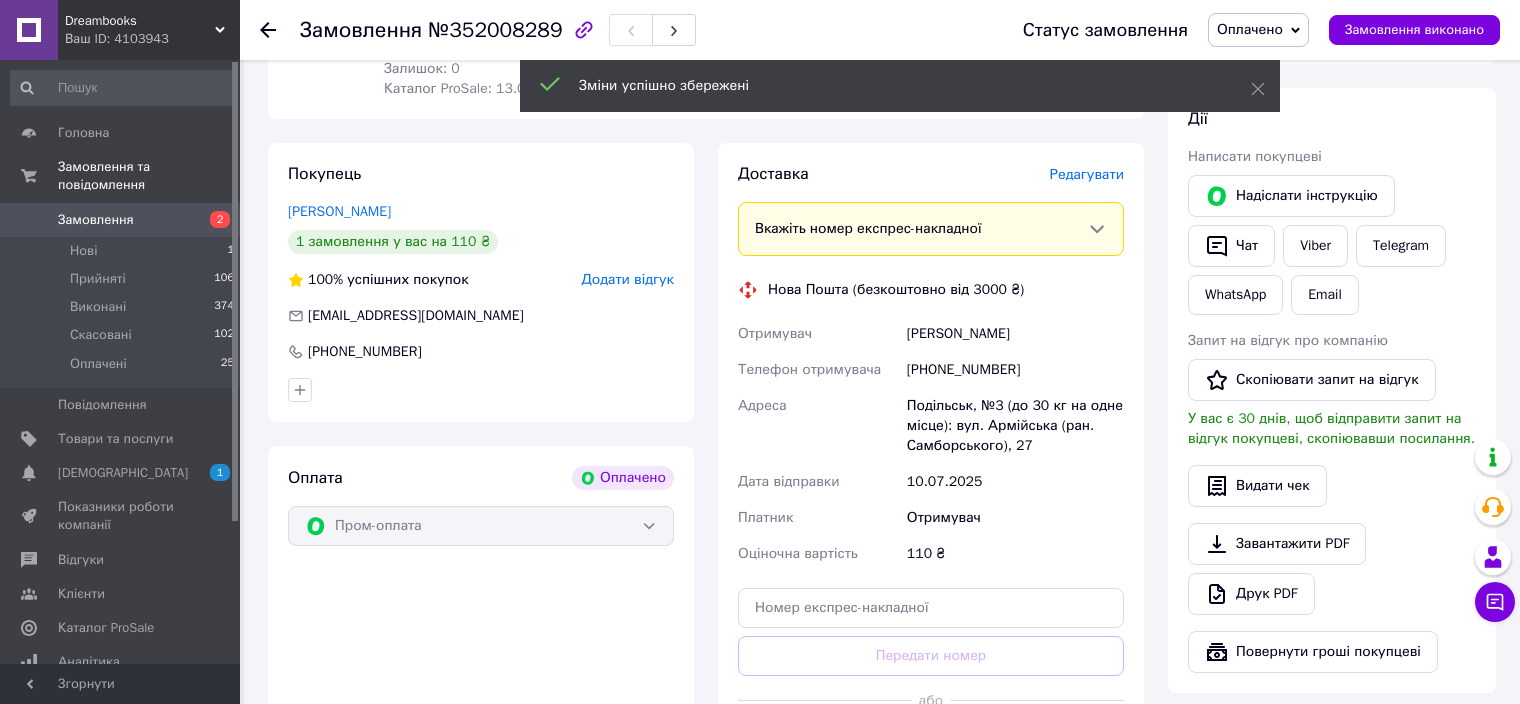 scroll, scrollTop: 800, scrollLeft: 0, axis: vertical 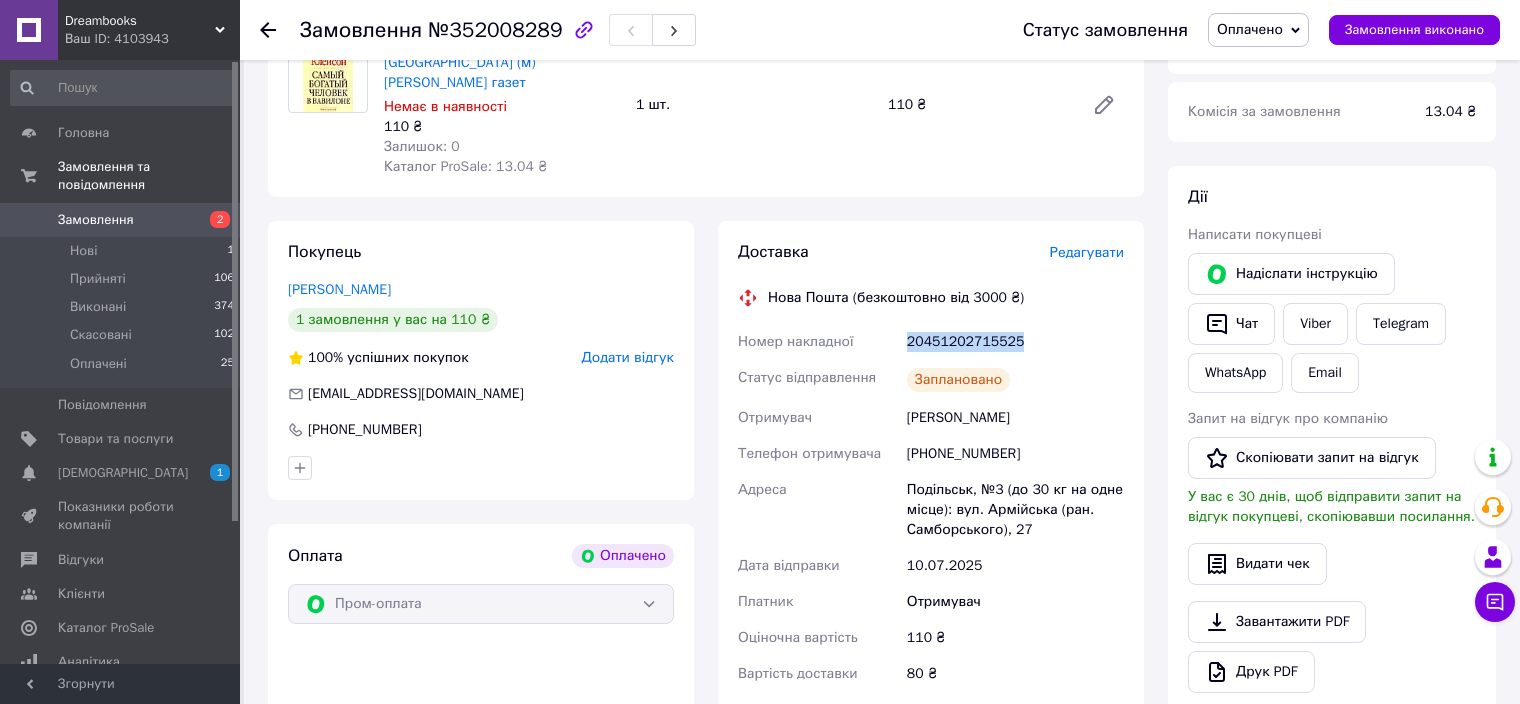 drag, startPoint x: 1021, startPoint y: 329, endPoint x: 905, endPoint y: 329, distance: 116 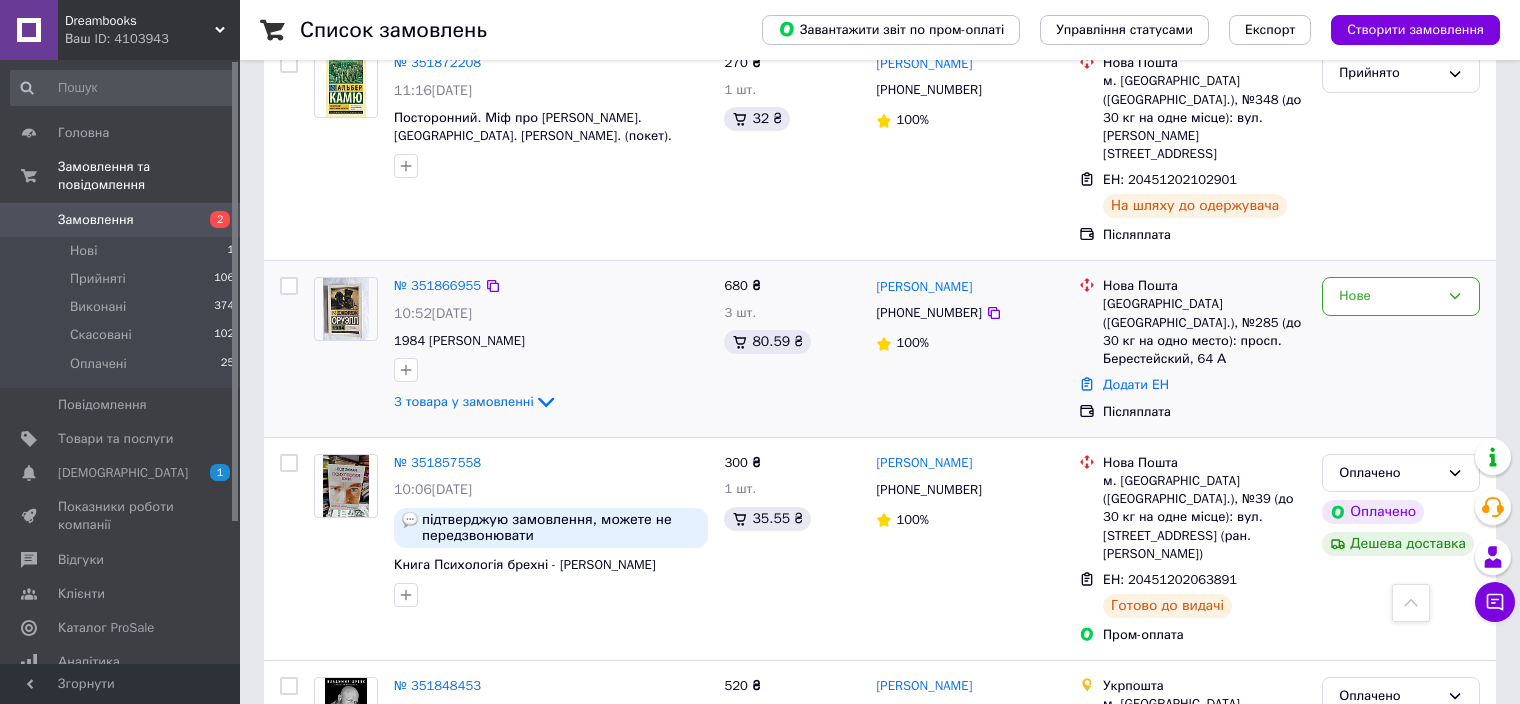 scroll, scrollTop: 1900, scrollLeft: 0, axis: vertical 